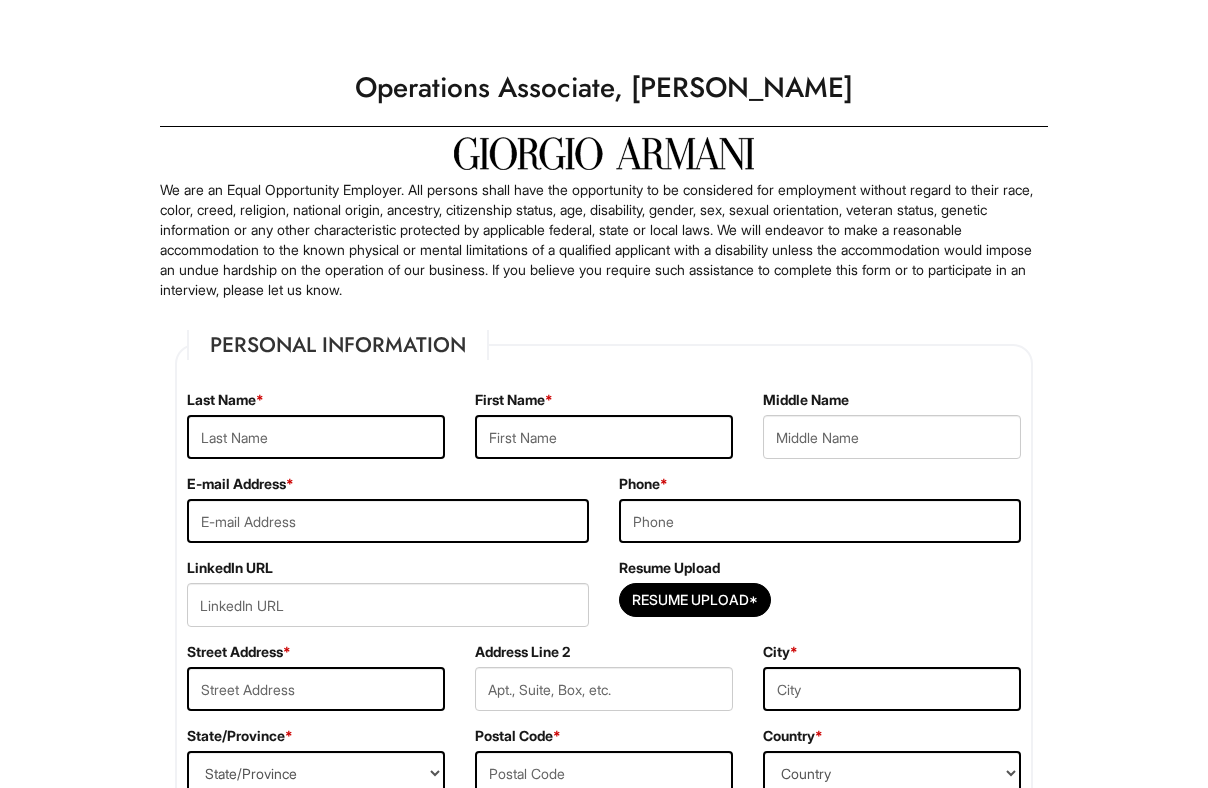 scroll, scrollTop: 0, scrollLeft: 0, axis: both 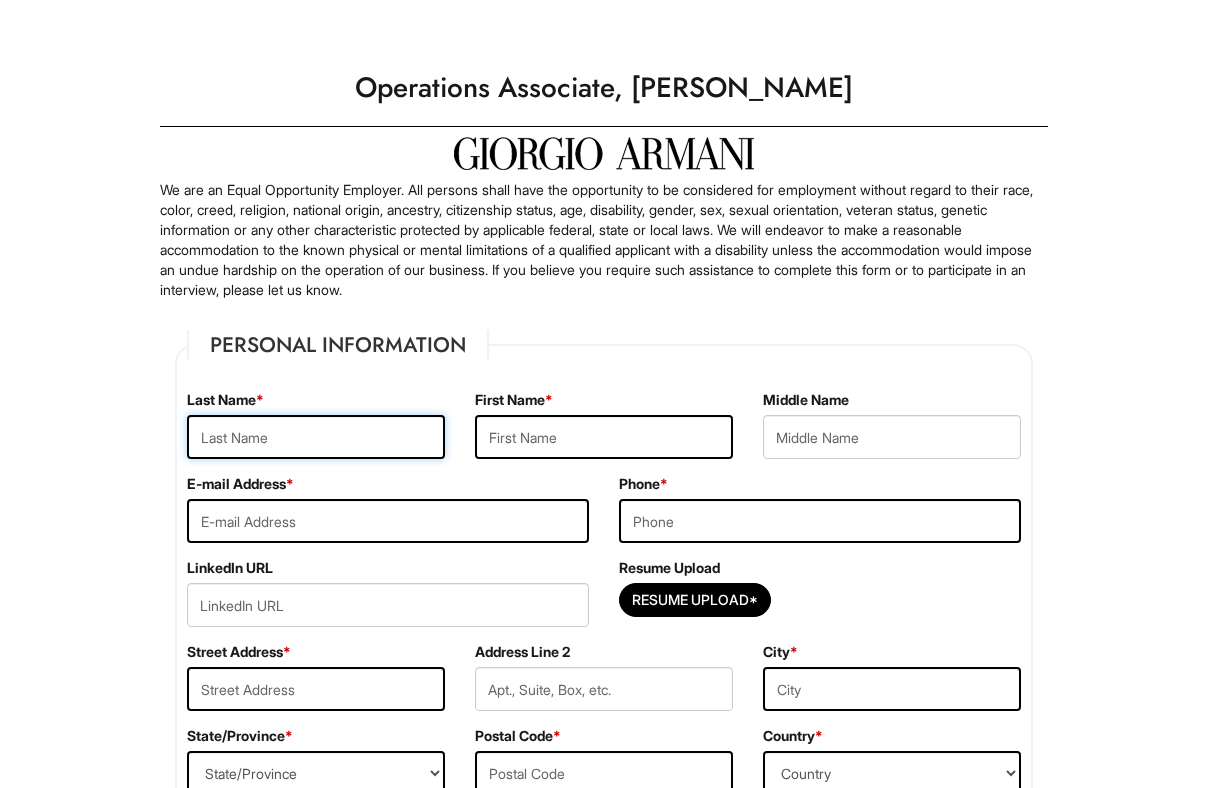 click at bounding box center [316, 437] 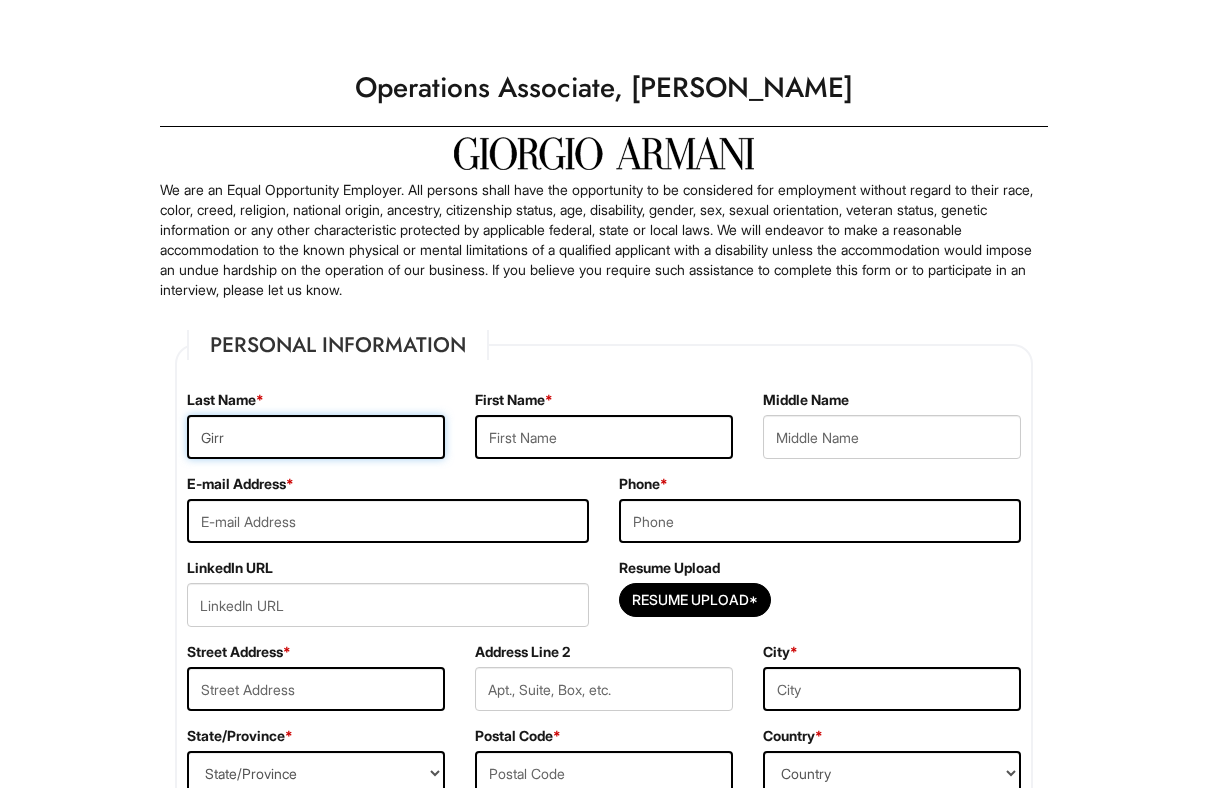 type on "Girr" 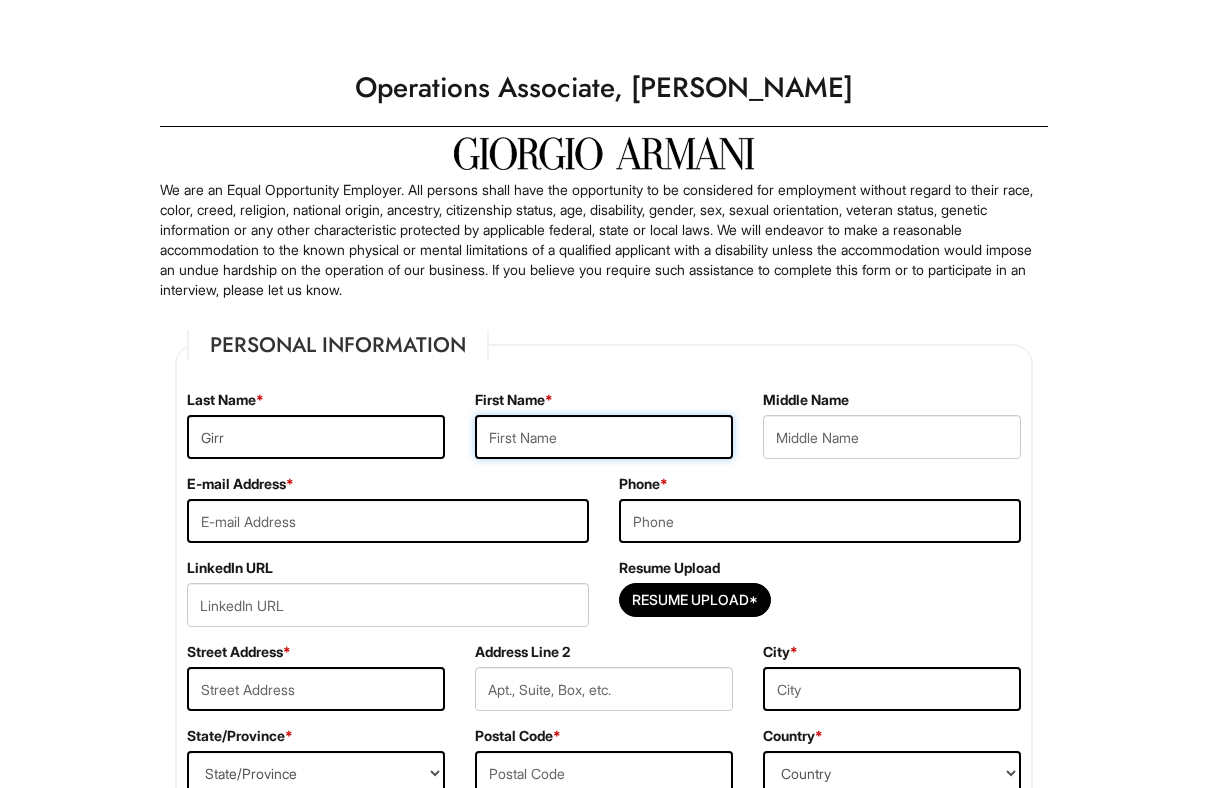 click at bounding box center (604, 437) 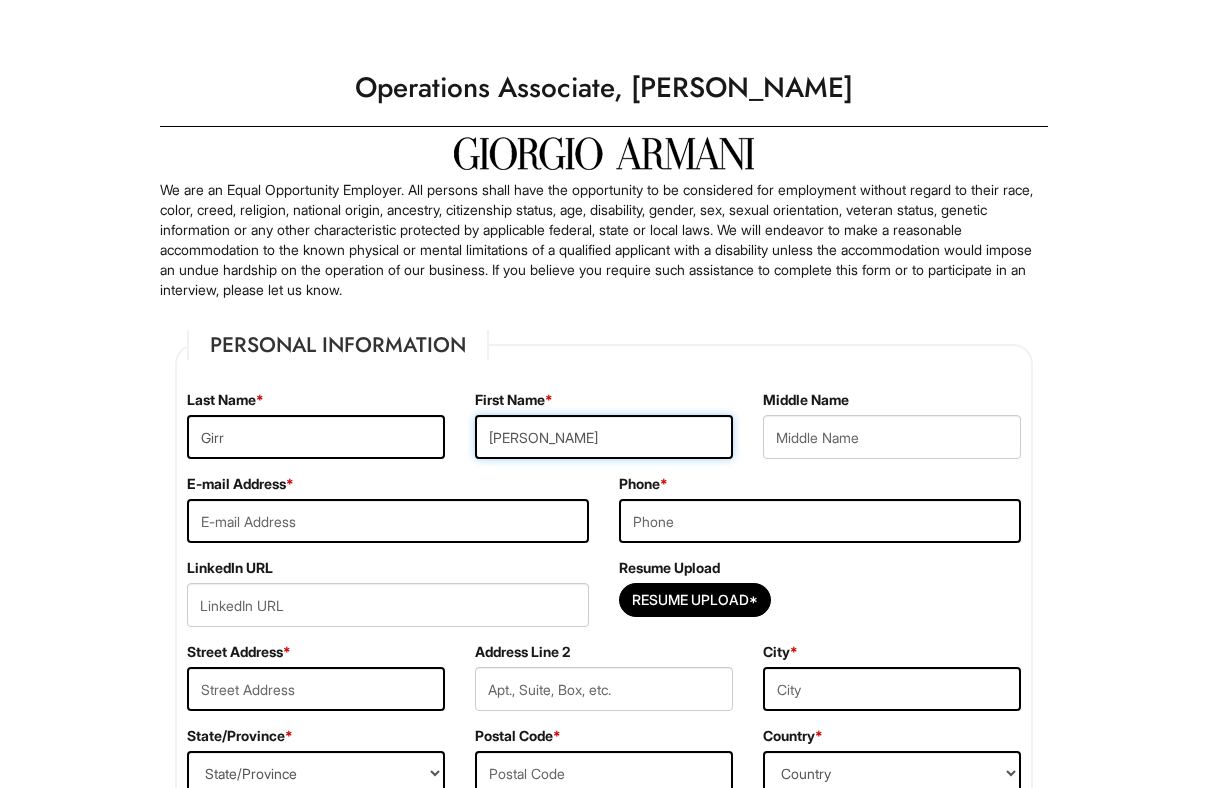 type on "[PERSON_NAME]" 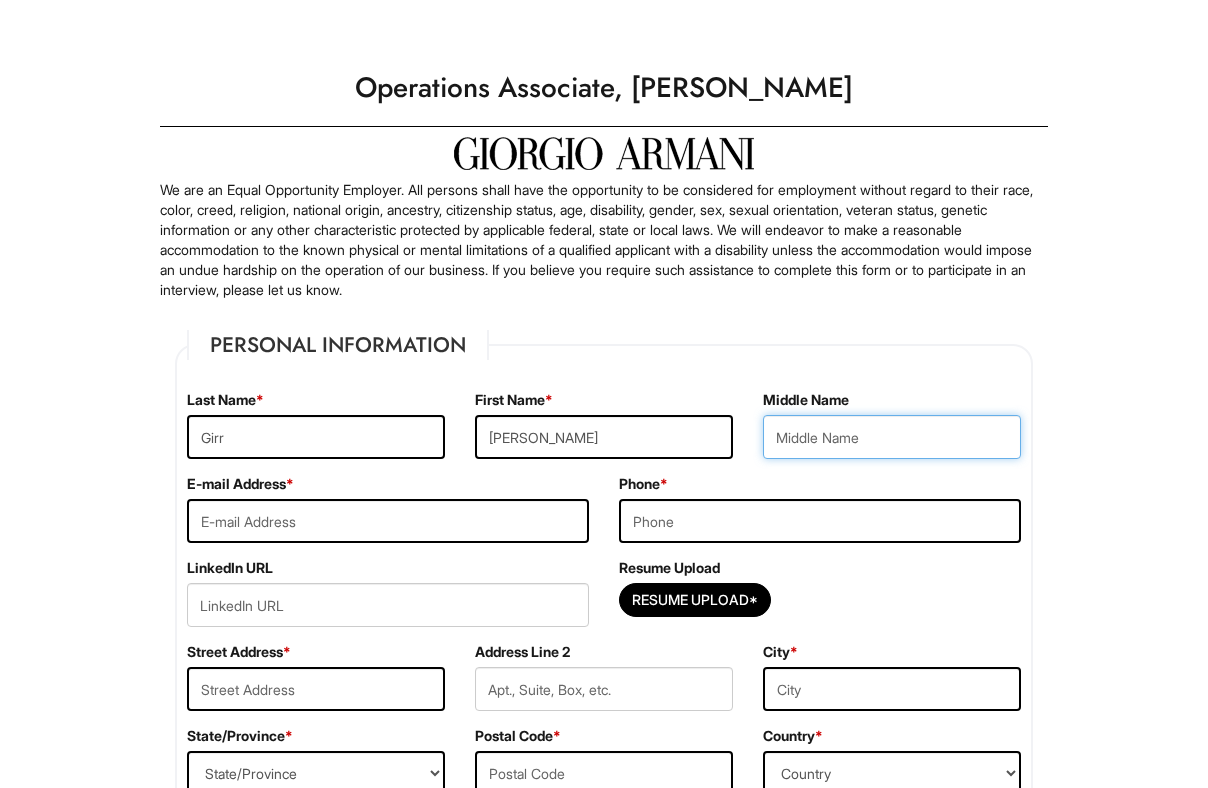 click at bounding box center [892, 437] 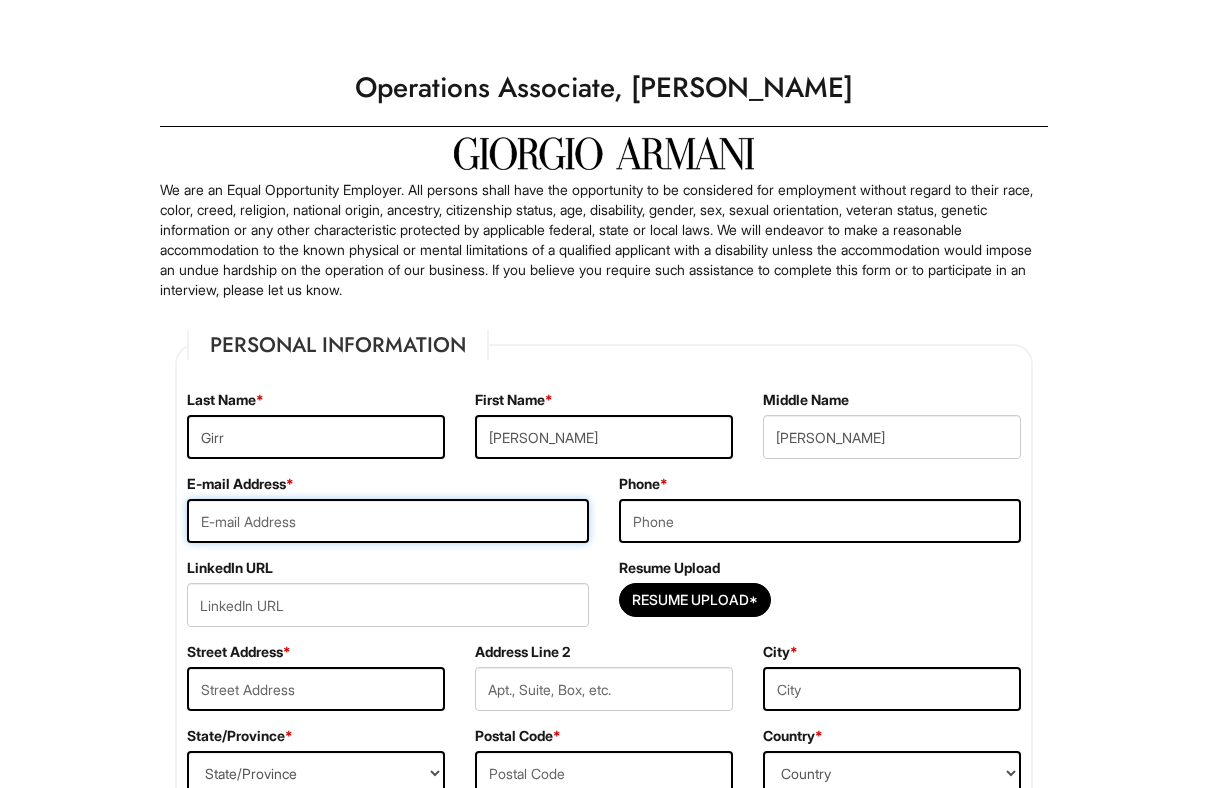 click at bounding box center [388, 521] 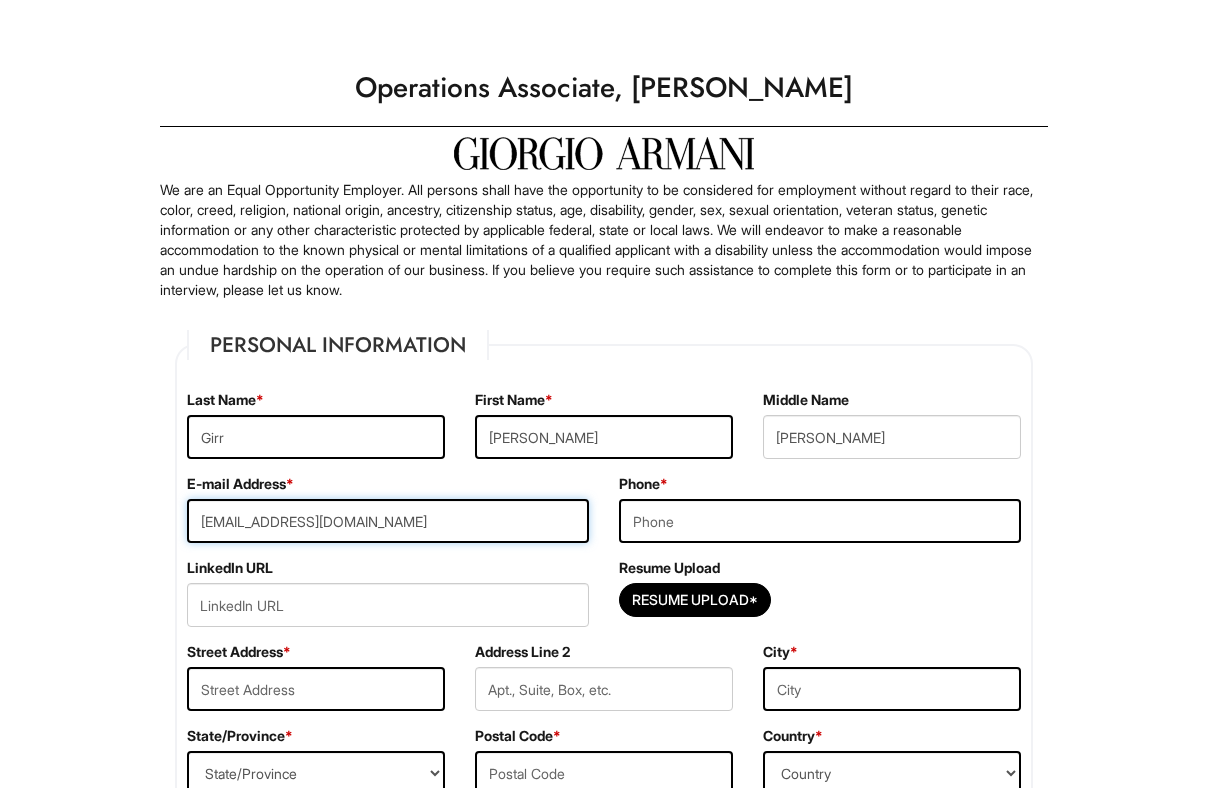type on "[EMAIL_ADDRESS][DOMAIN_NAME]" 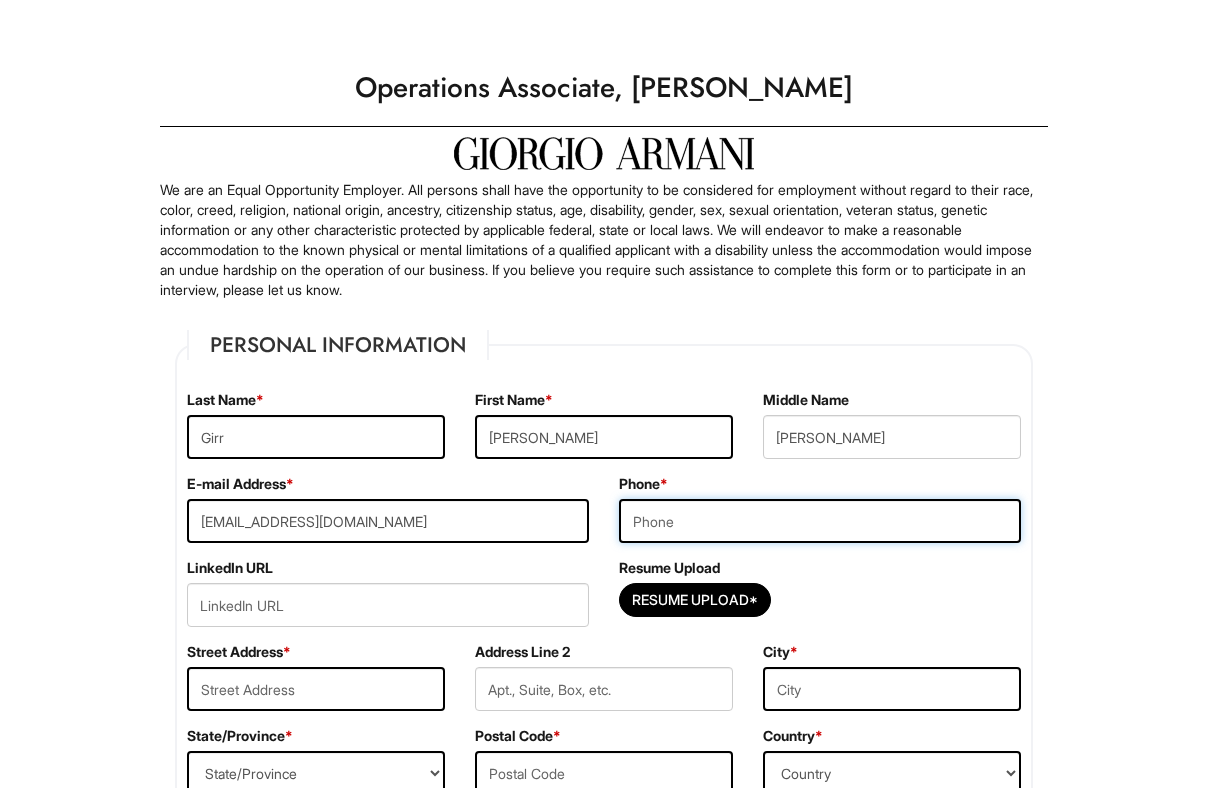 click at bounding box center (820, 521) 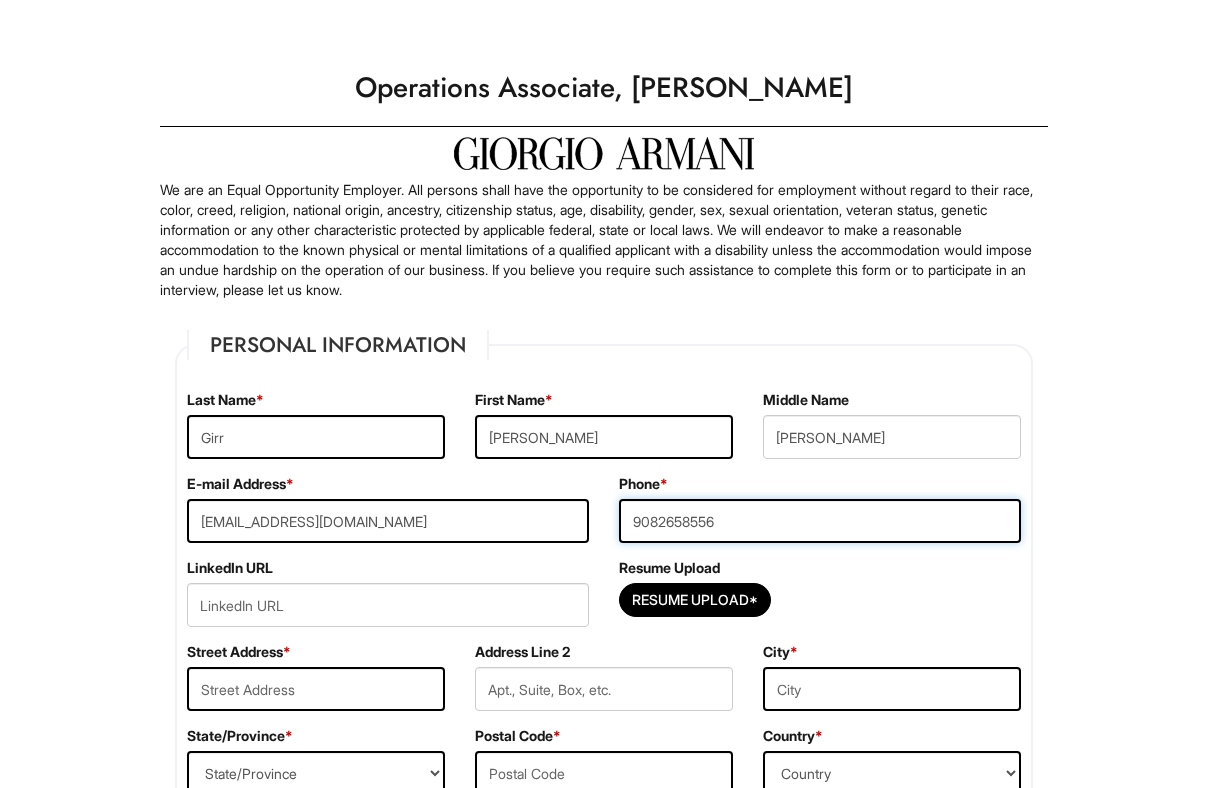 type on "9082658556" 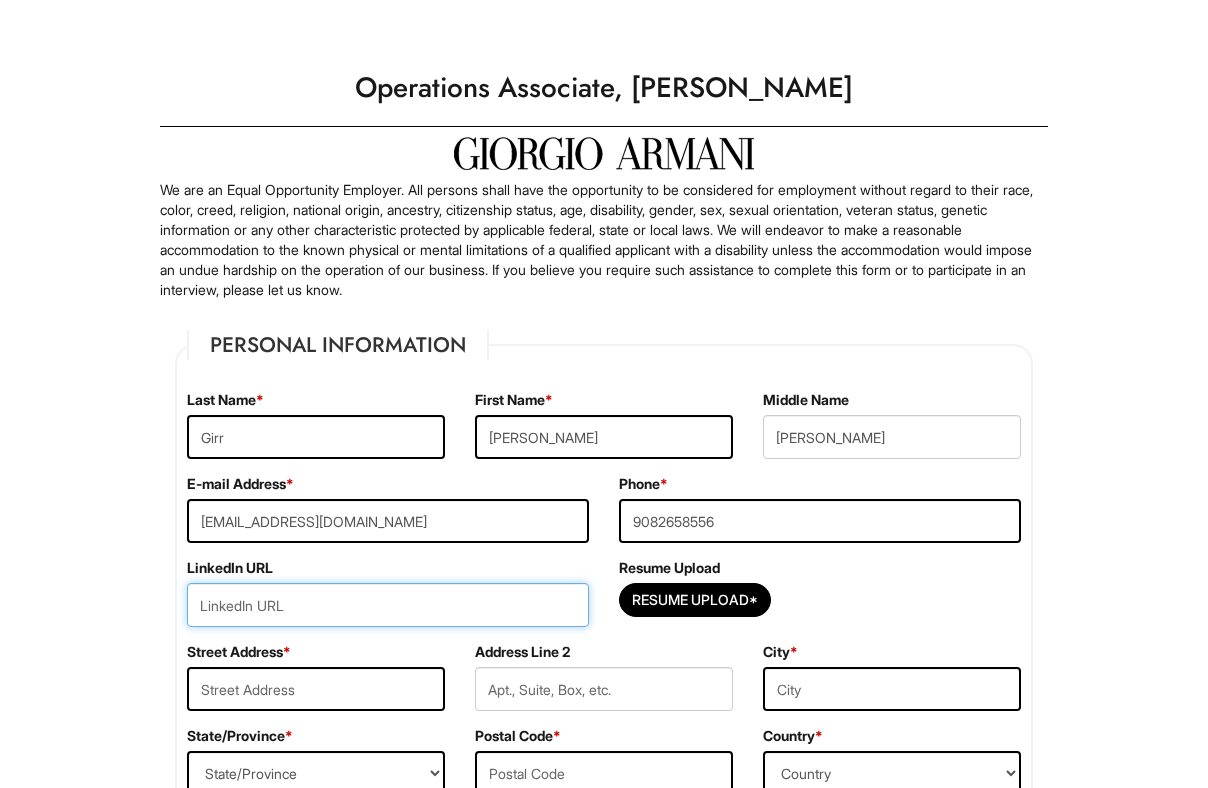 click at bounding box center [388, 605] 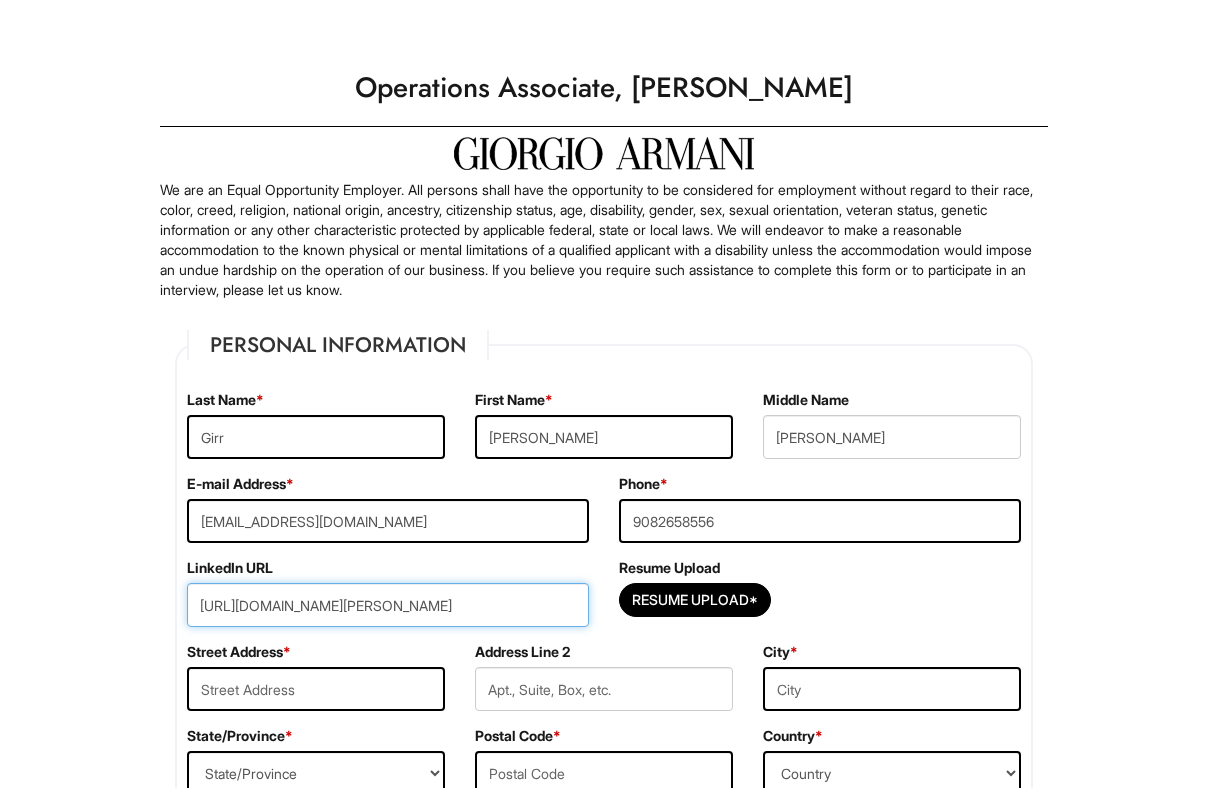 type on "[URL][DOMAIN_NAME][PERSON_NAME]" 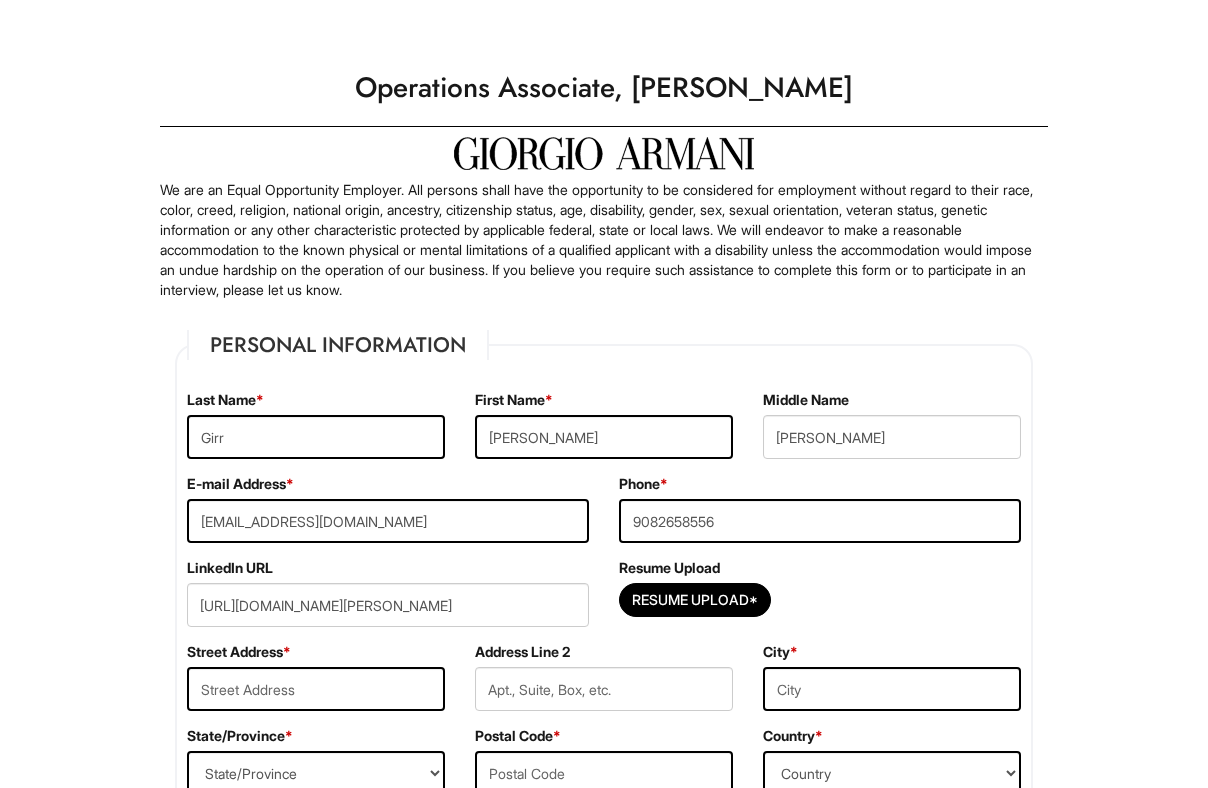 click on "Please Complete This Form" at bounding box center [604, 25] 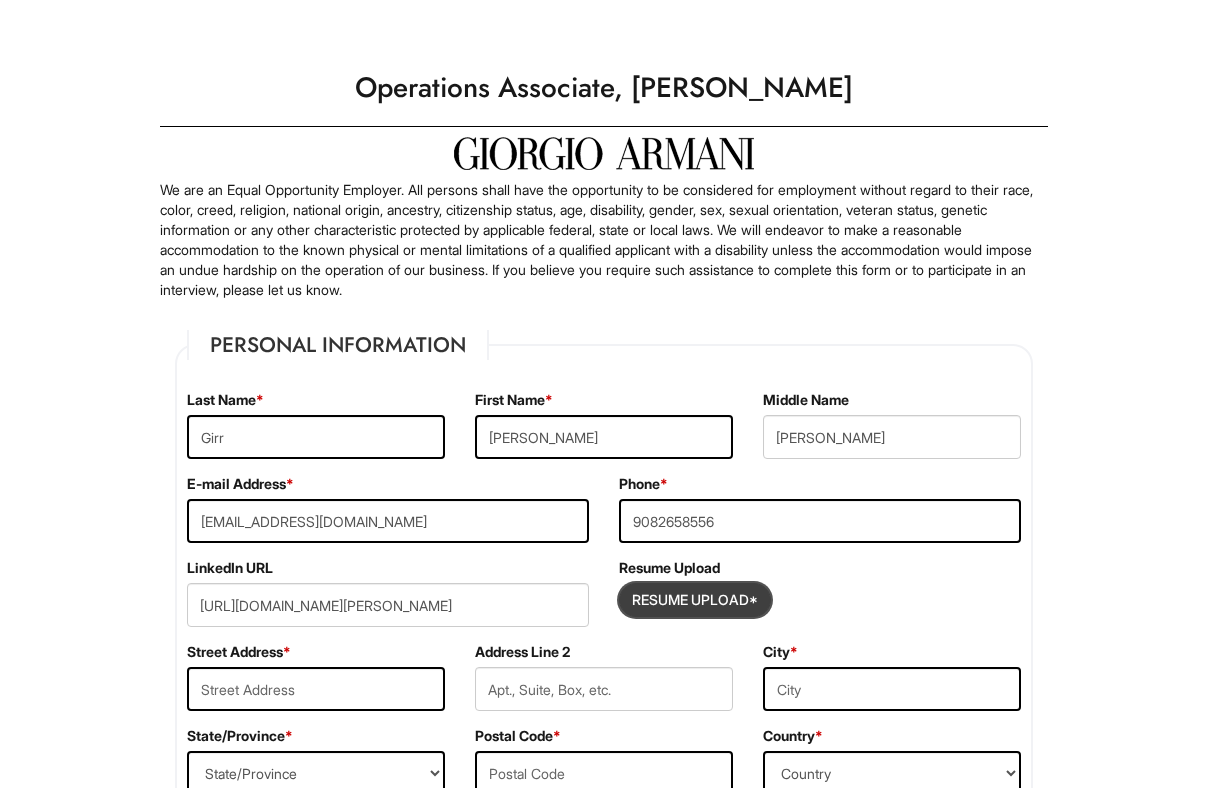 click at bounding box center (695, 600) 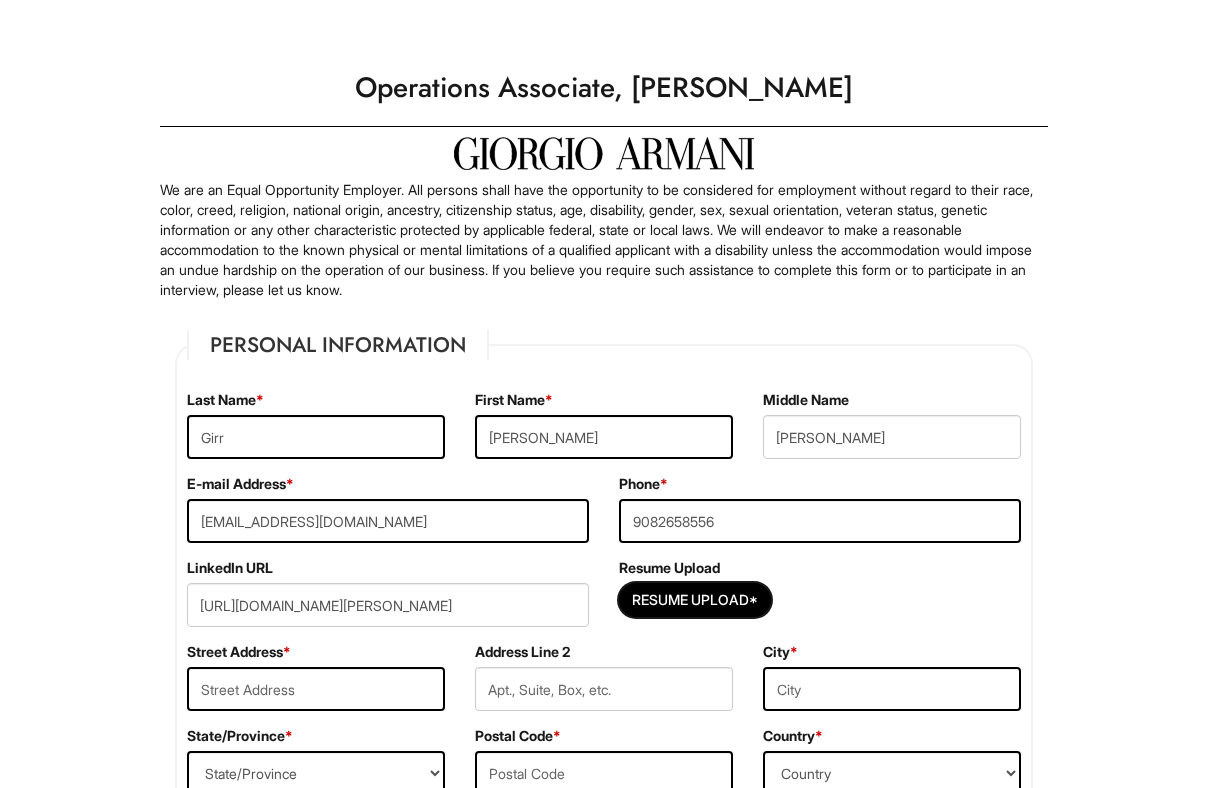 type on "C:\fakepath\[PERSON_NAME].Resume .pdf" 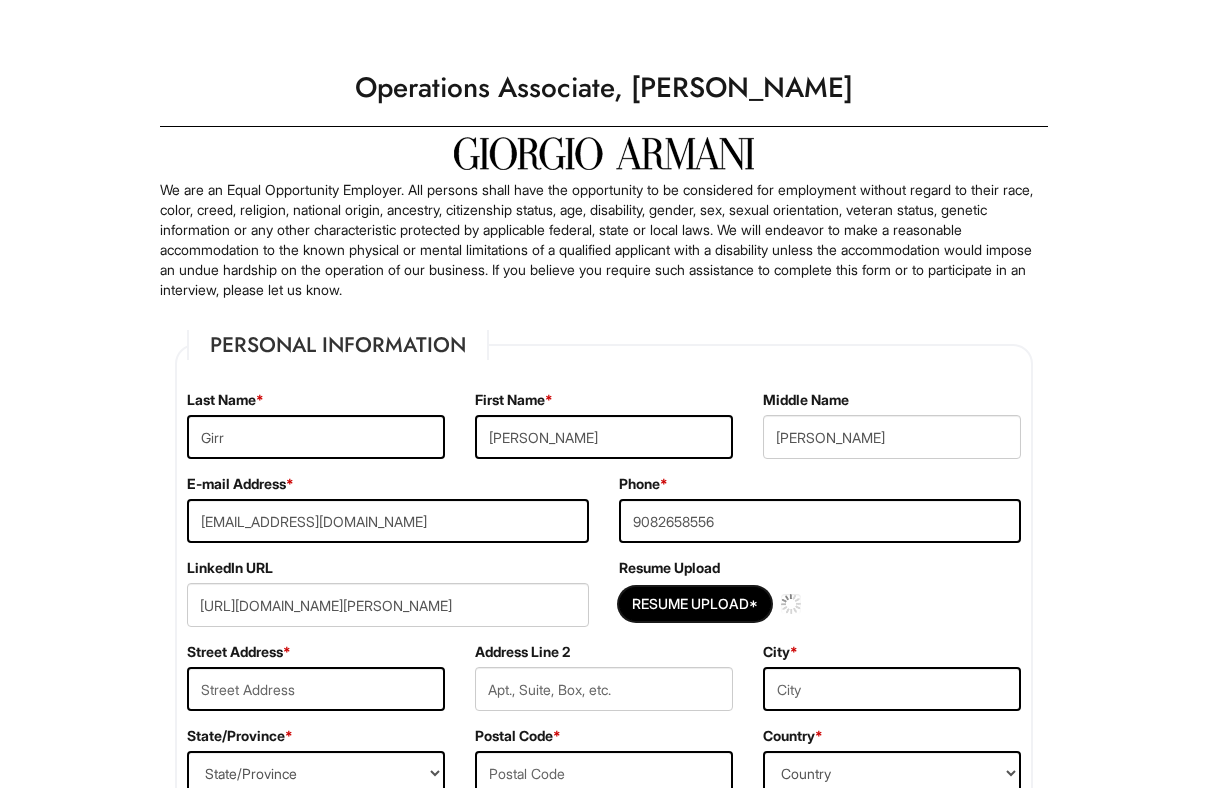 type 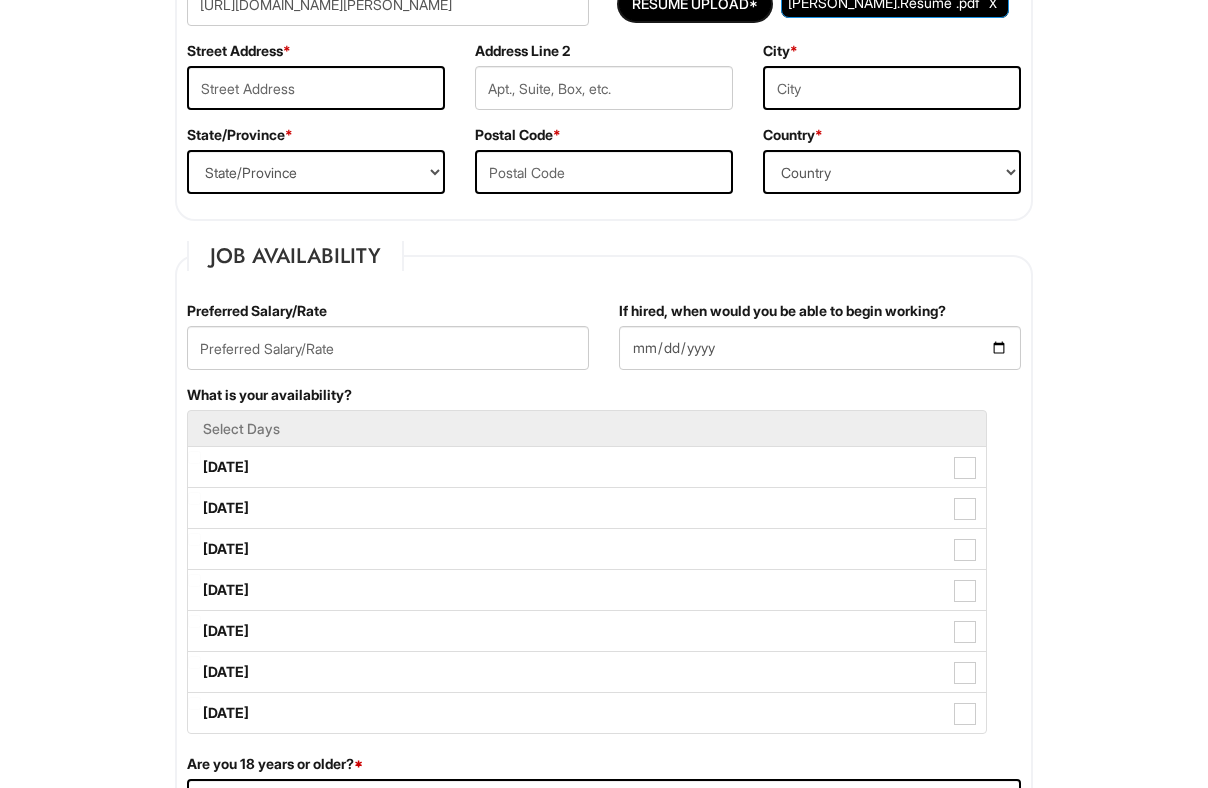 scroll, scrollTop: 604, scrollLeft: 0, axis: vertical 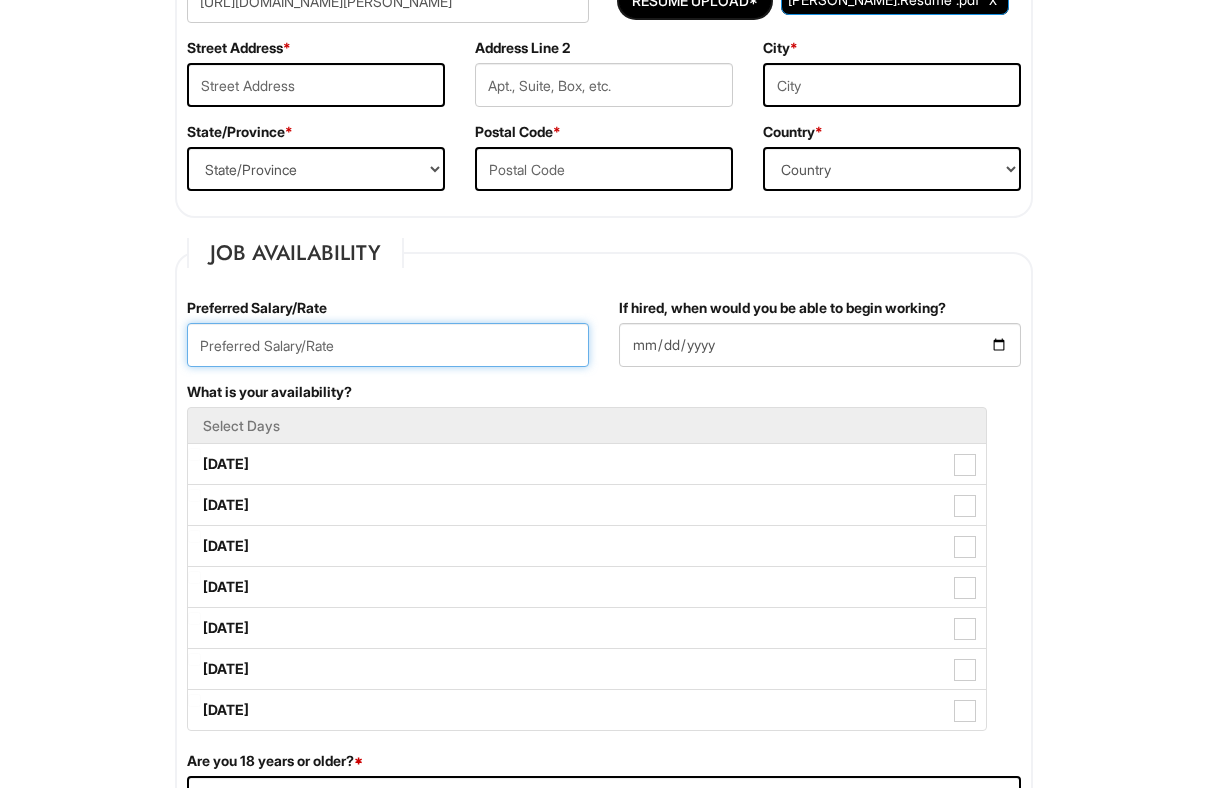 click at bounding box center (388, 345) 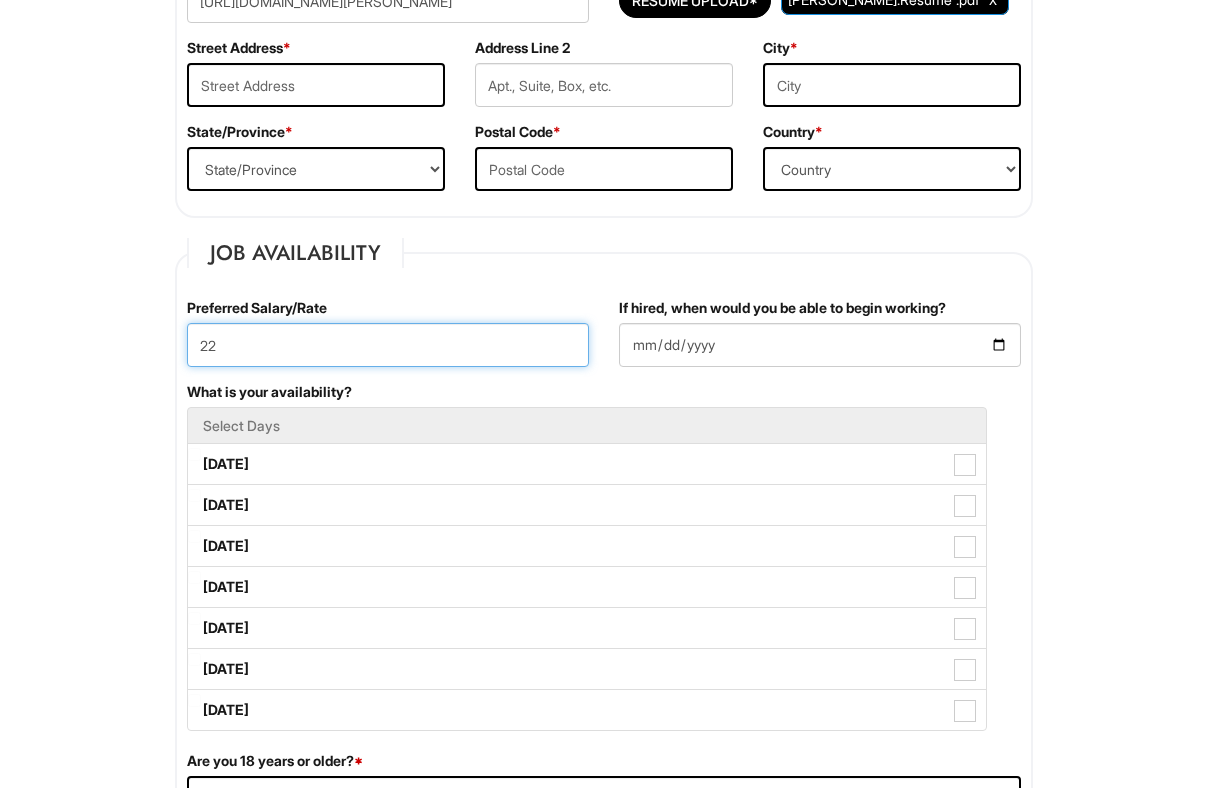type on "2" 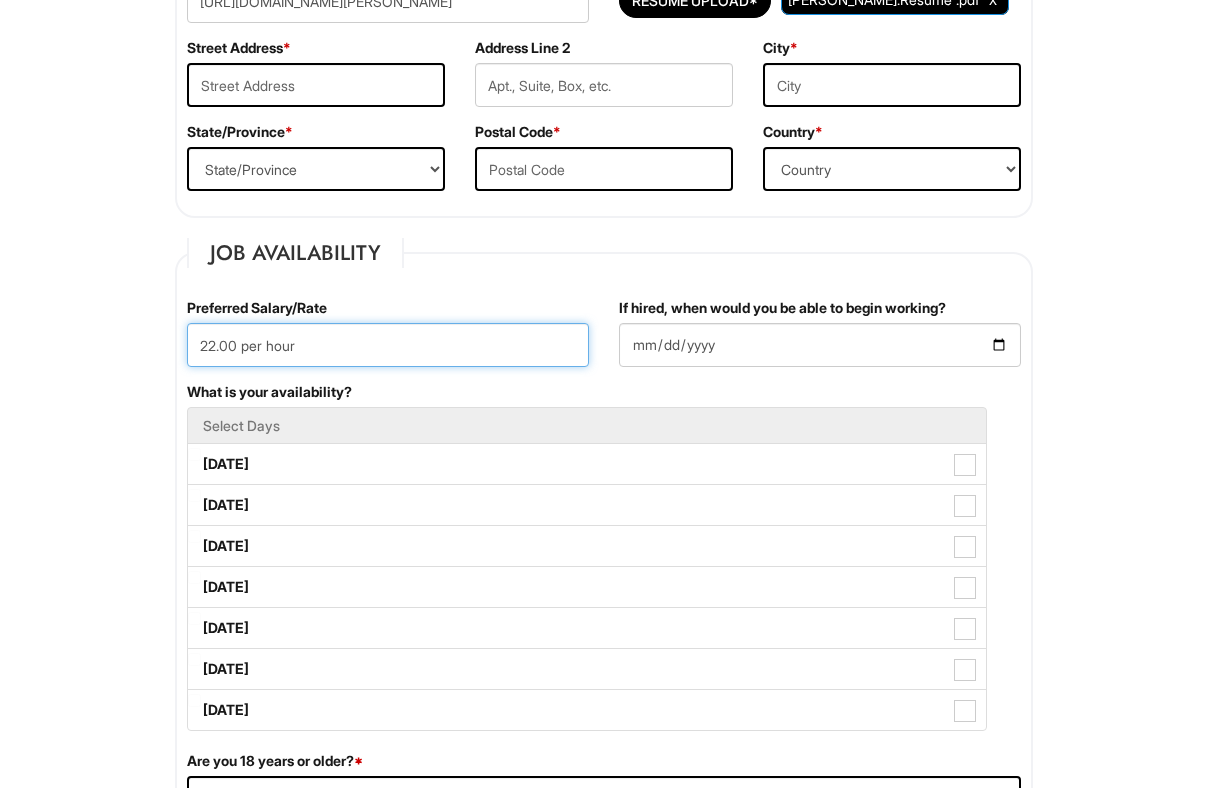 click on "22.00 per hour" at bounding box center (388, 345) 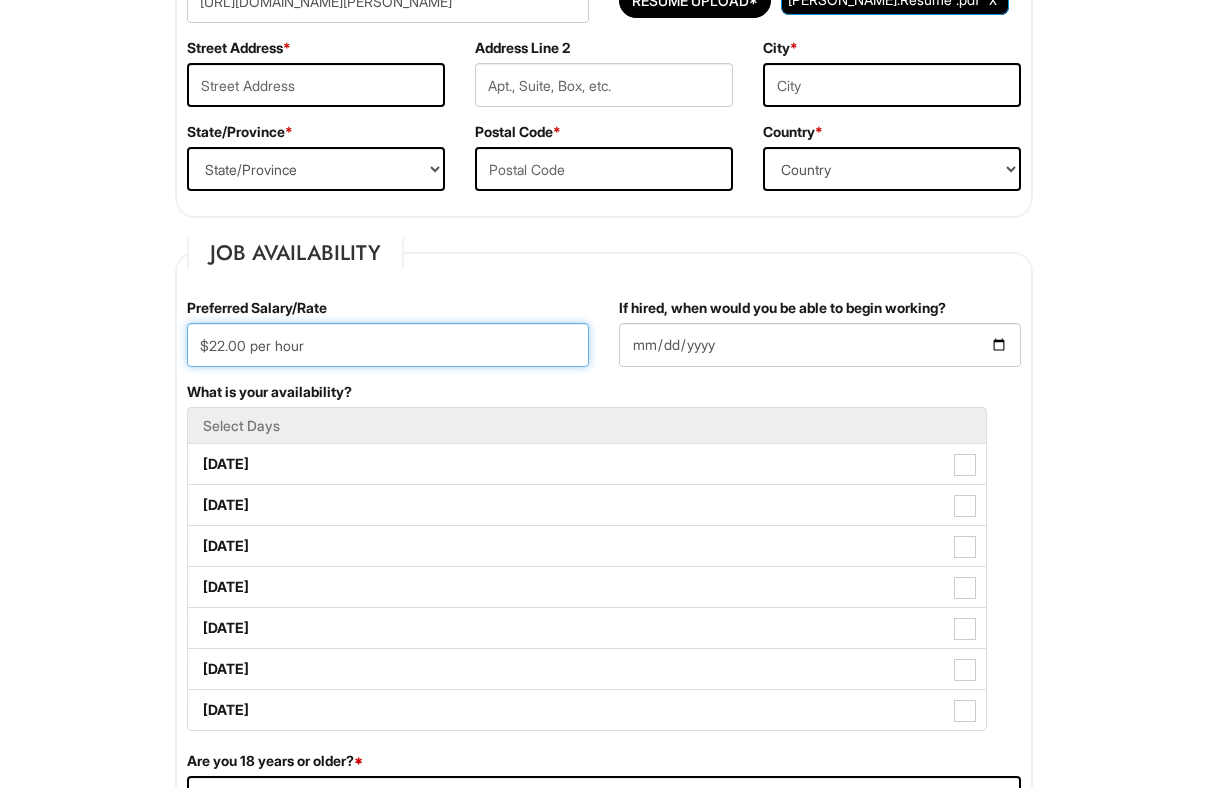 type on "$22.00 per hour" 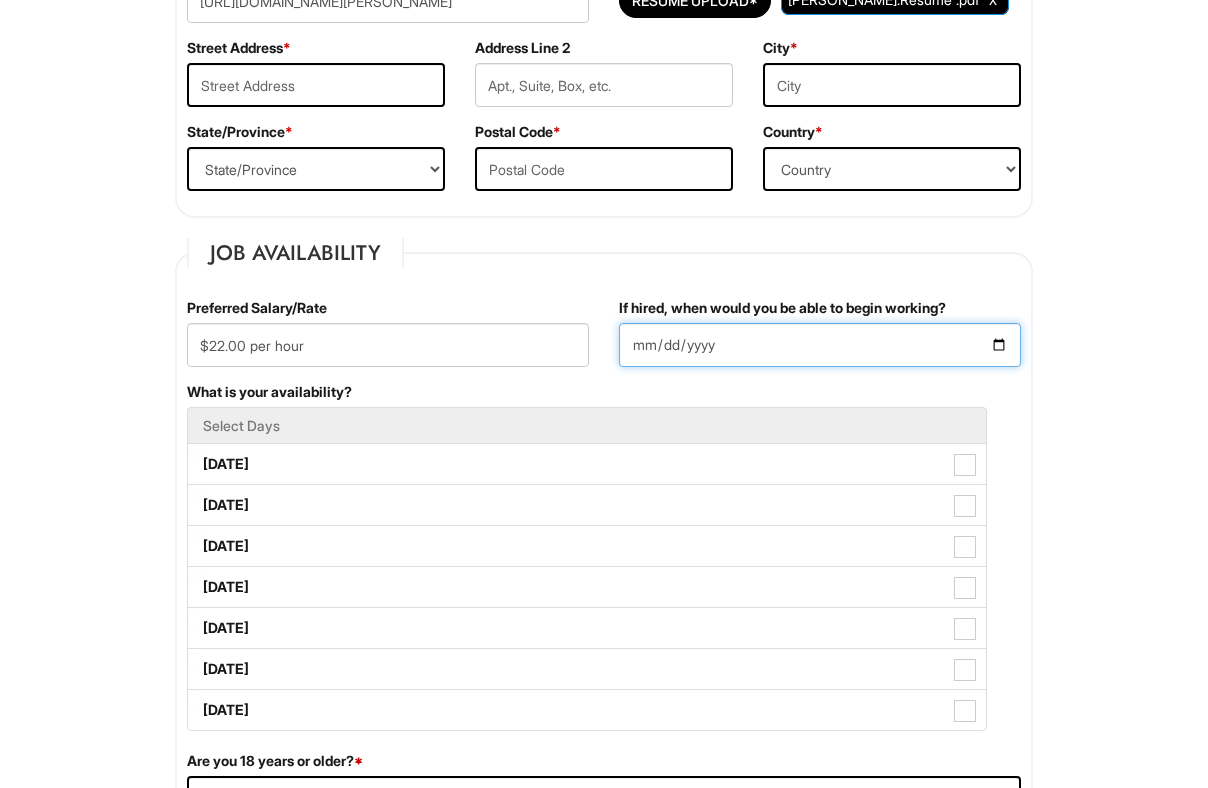 click on "If hired, when would you be able to begin working?" at bounding box center (820, 345) 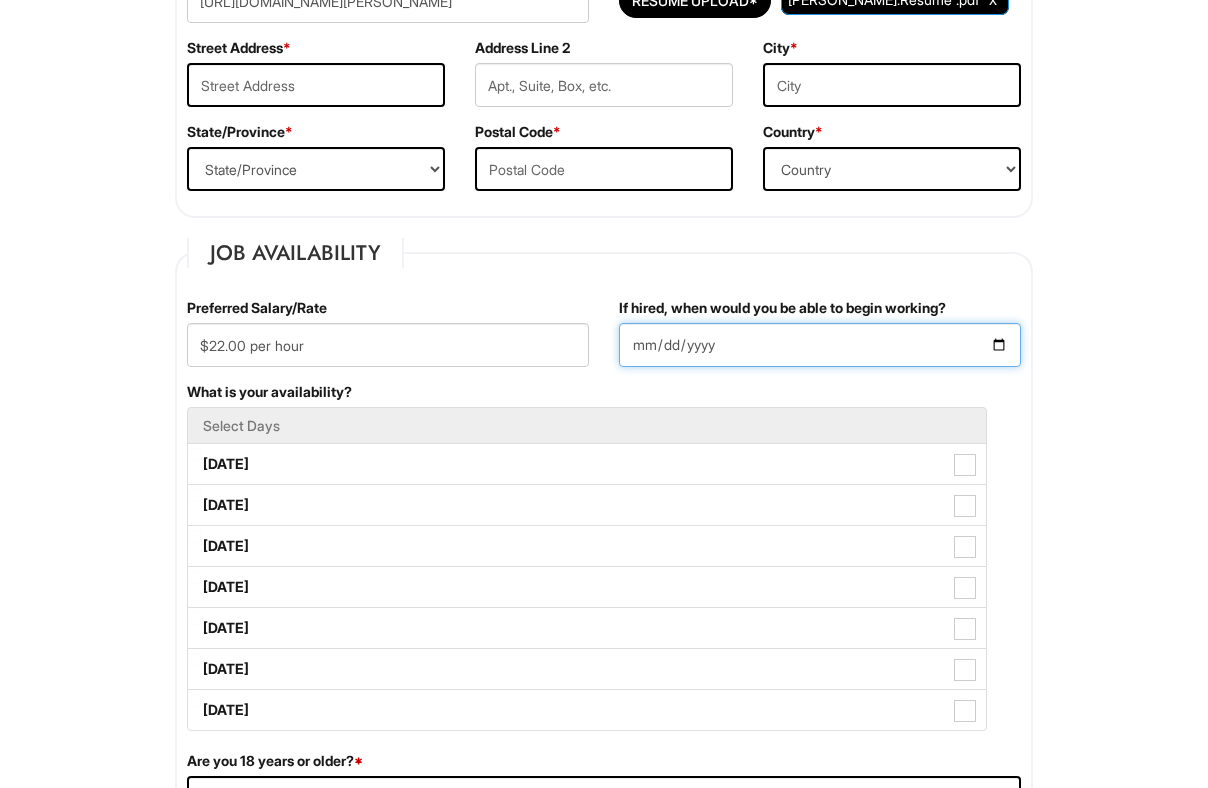 type on "[DATE]" 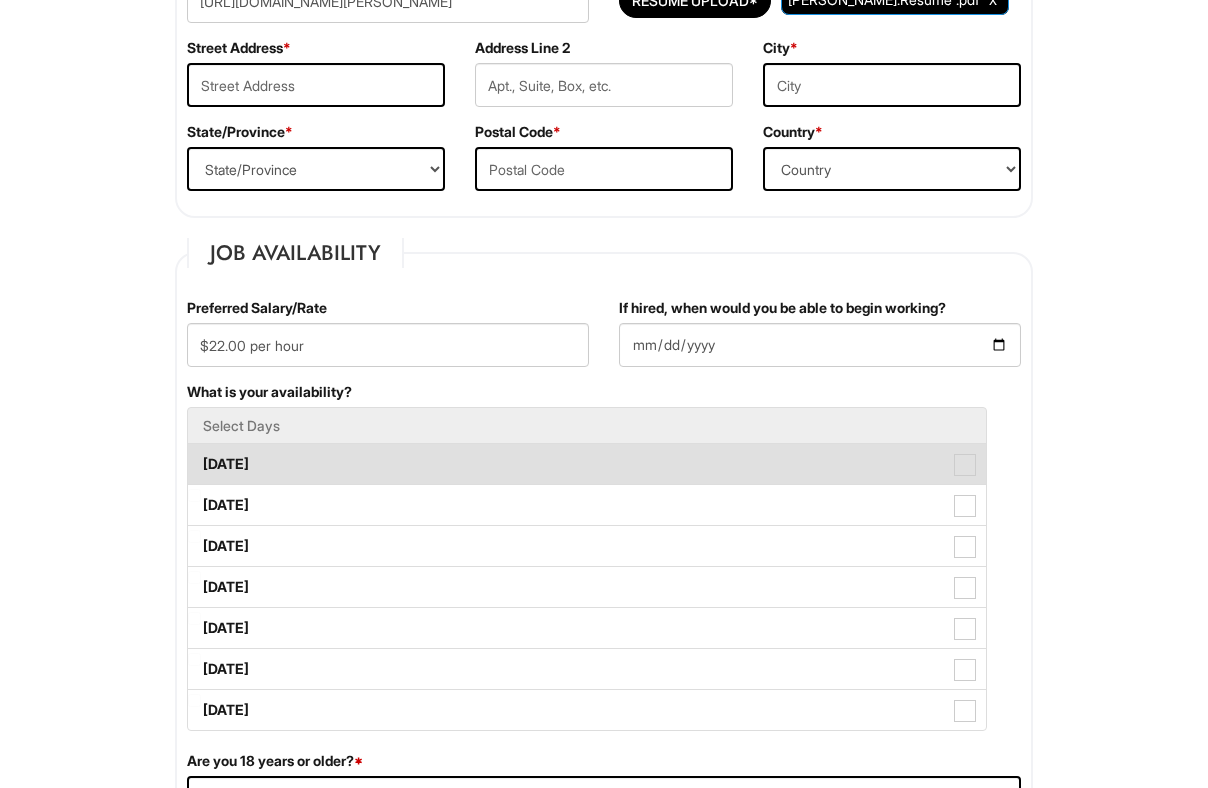 click on "[DATE]" at bounding box center [587, 464] 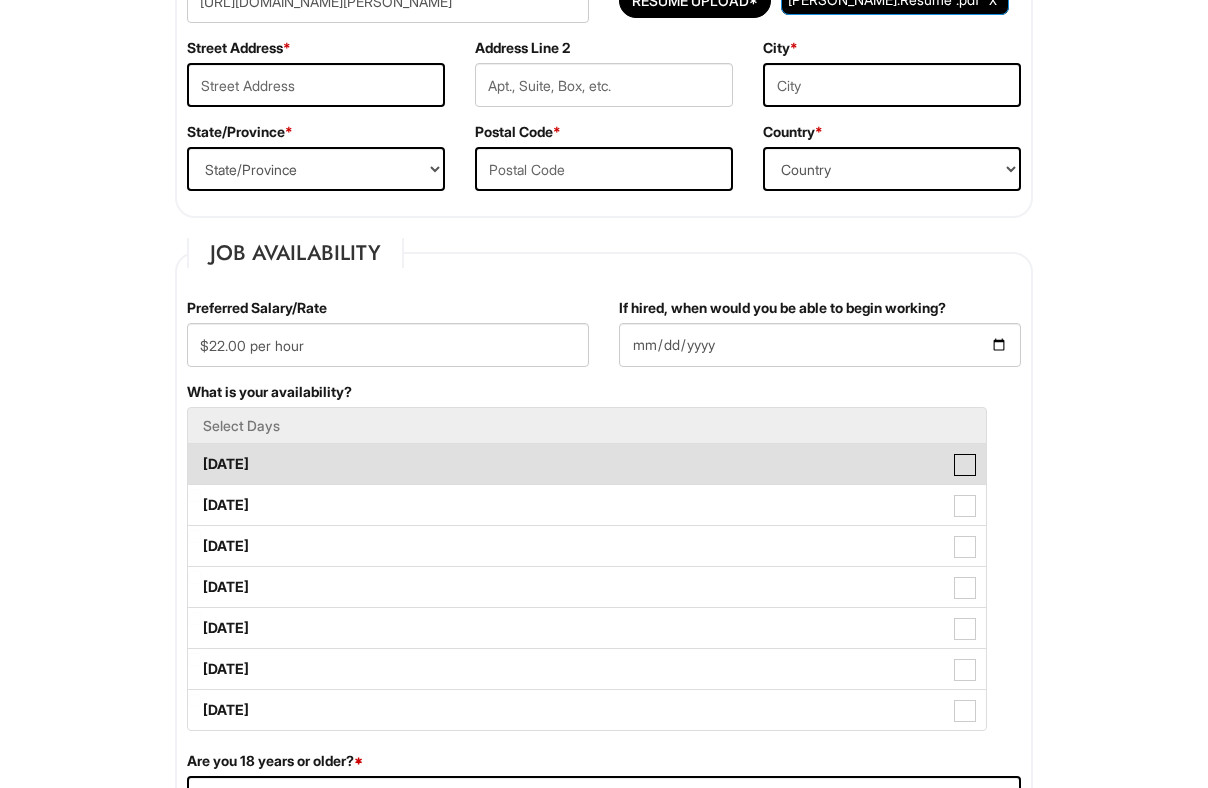 click on "[DATE]" at bounding box center [194, 454] 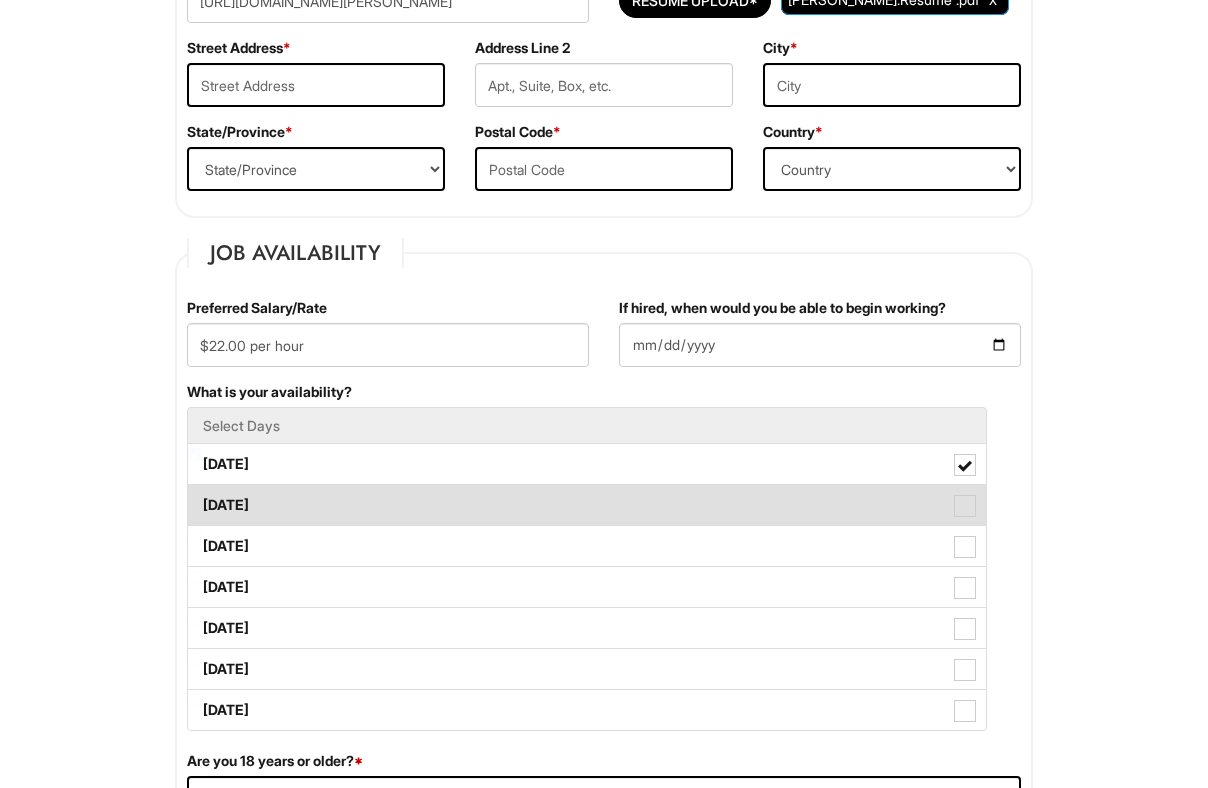 click on "[DATE]" at bounding box center [587, 505] 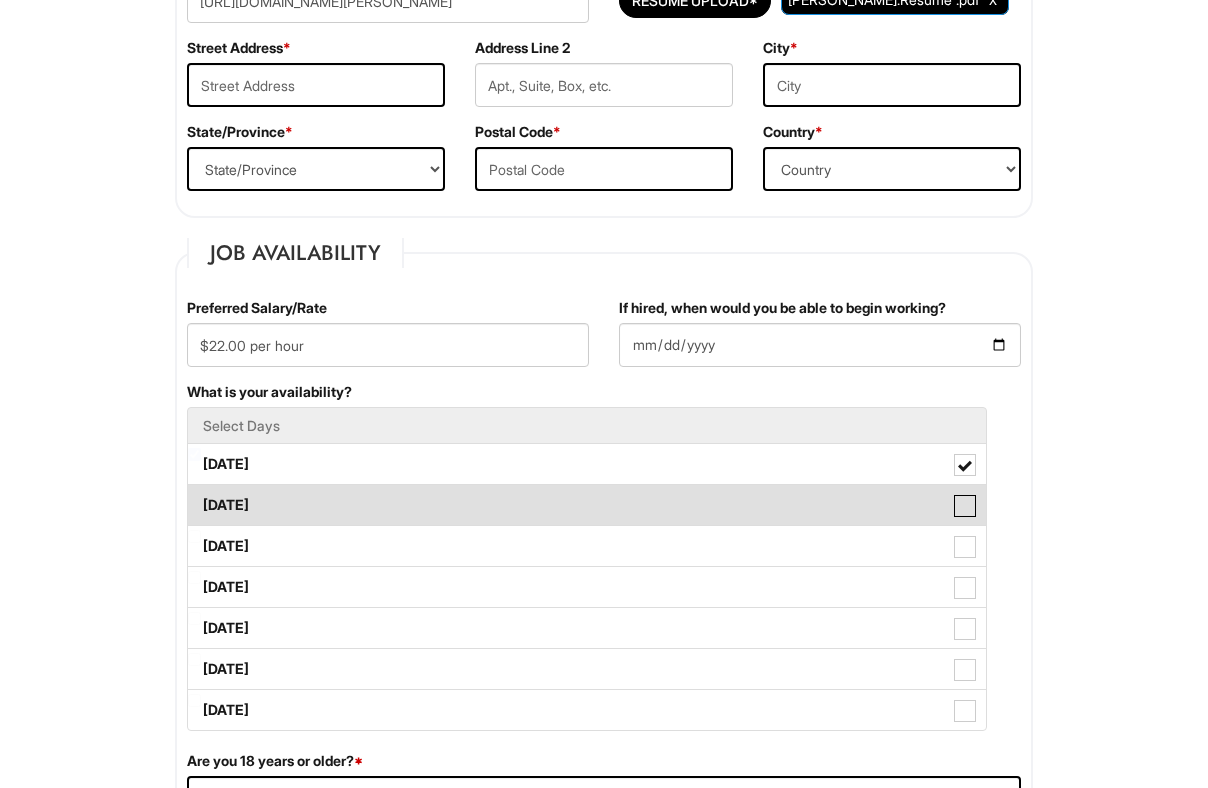 click on "[DATE]" at bounding box center (194, 495) 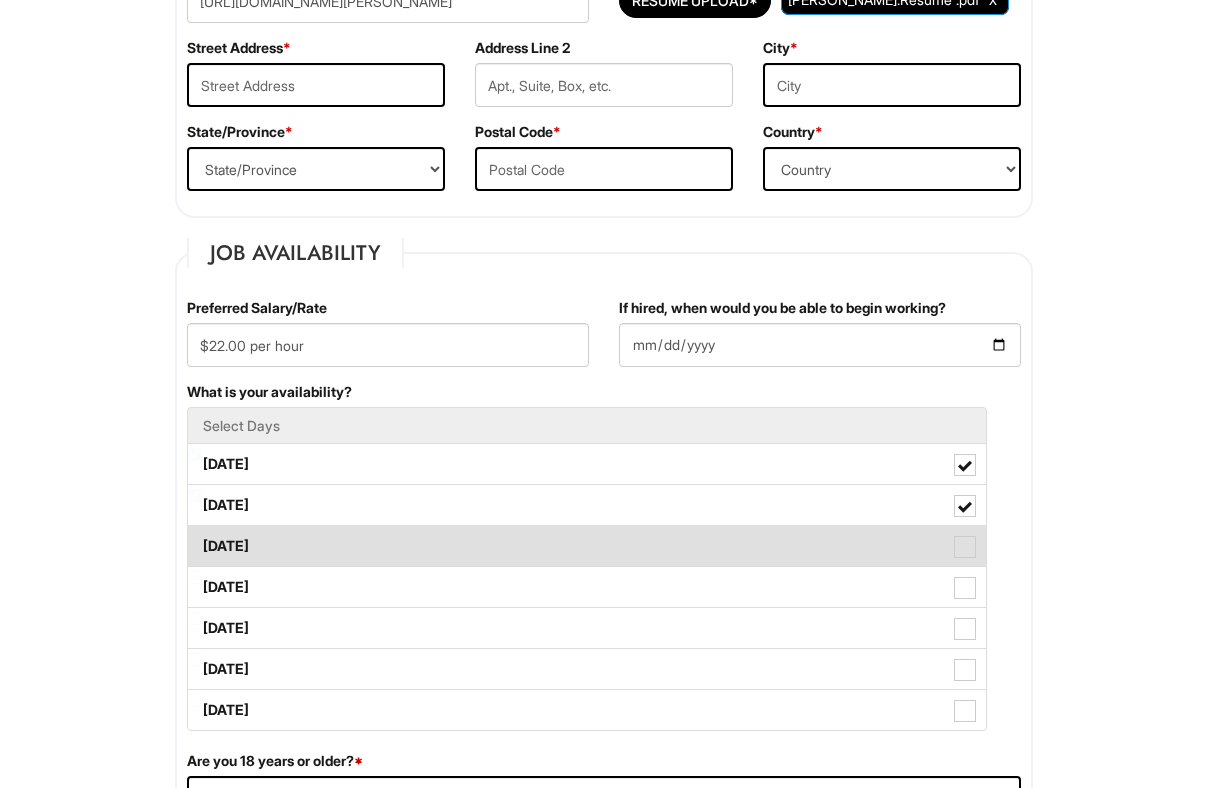 click on "[DATE]" at bounding box center (587, 546) 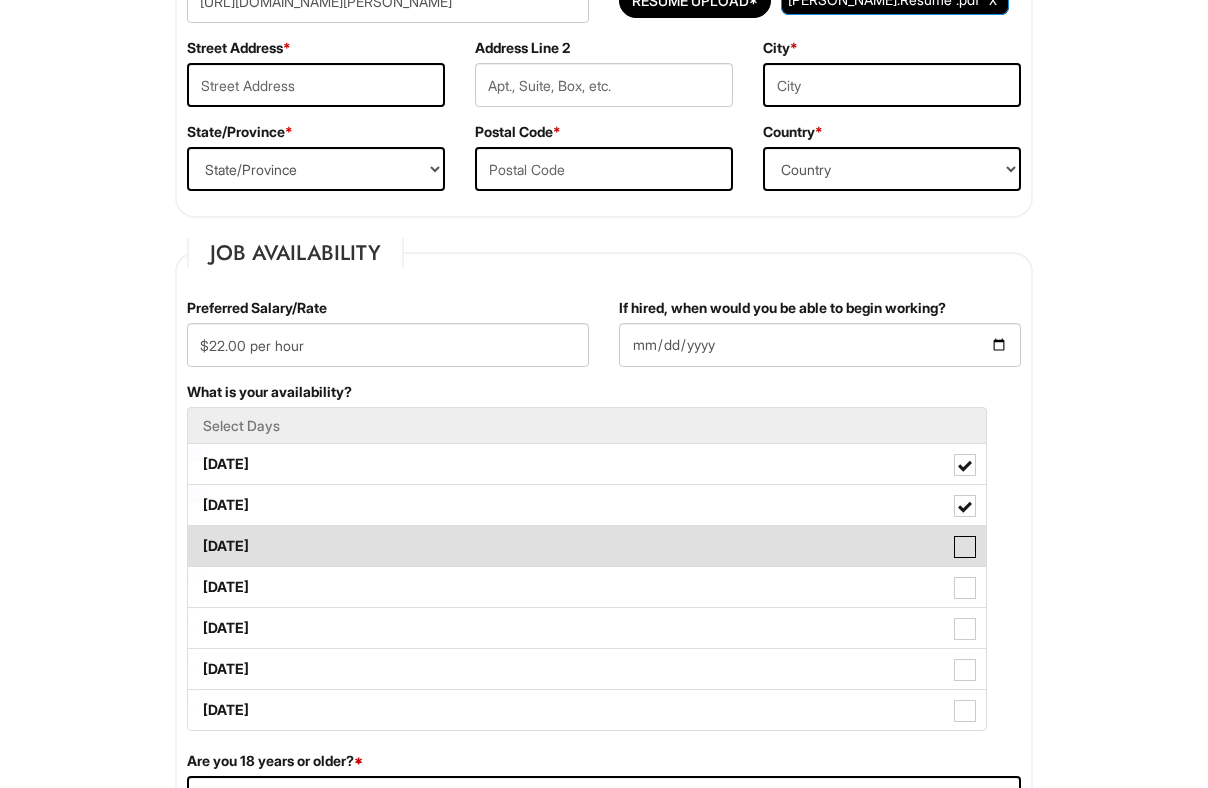 click on "[DATE]" at bounding box center [194, 536] 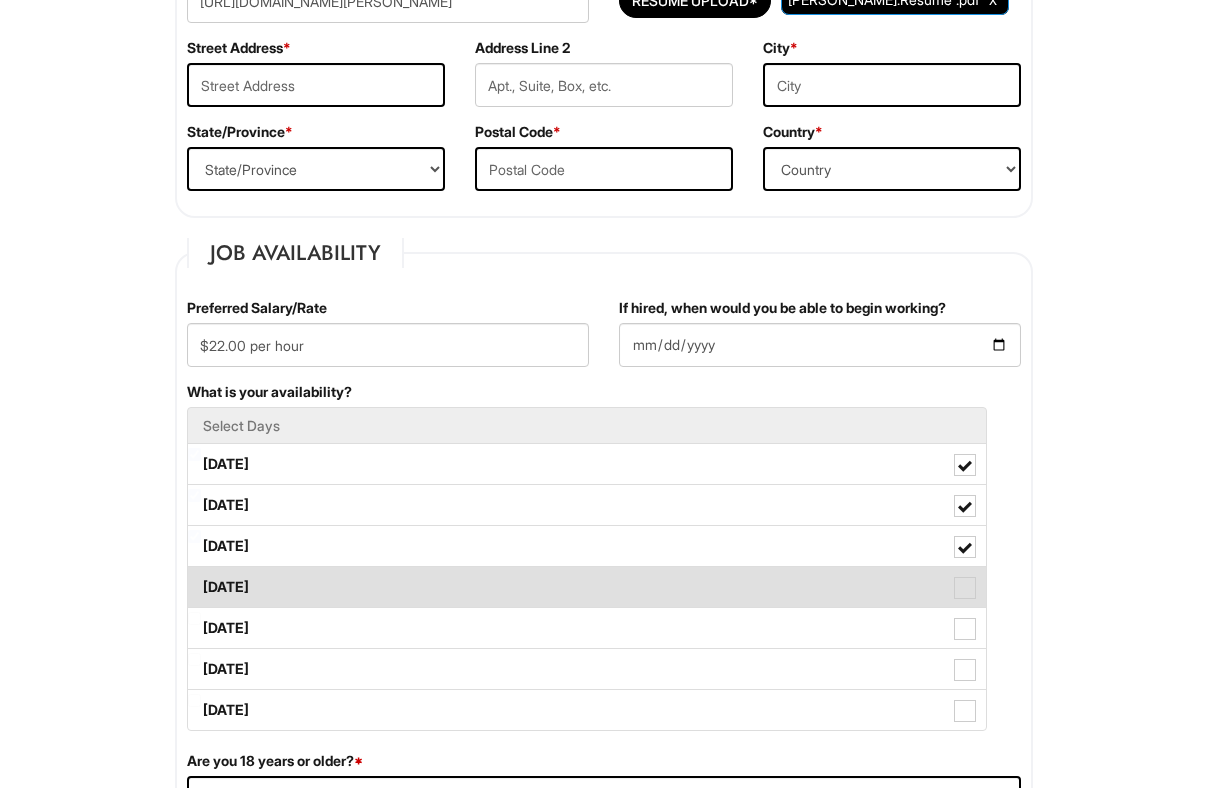 click on "[DATE]" at bounding box center [587, 587] 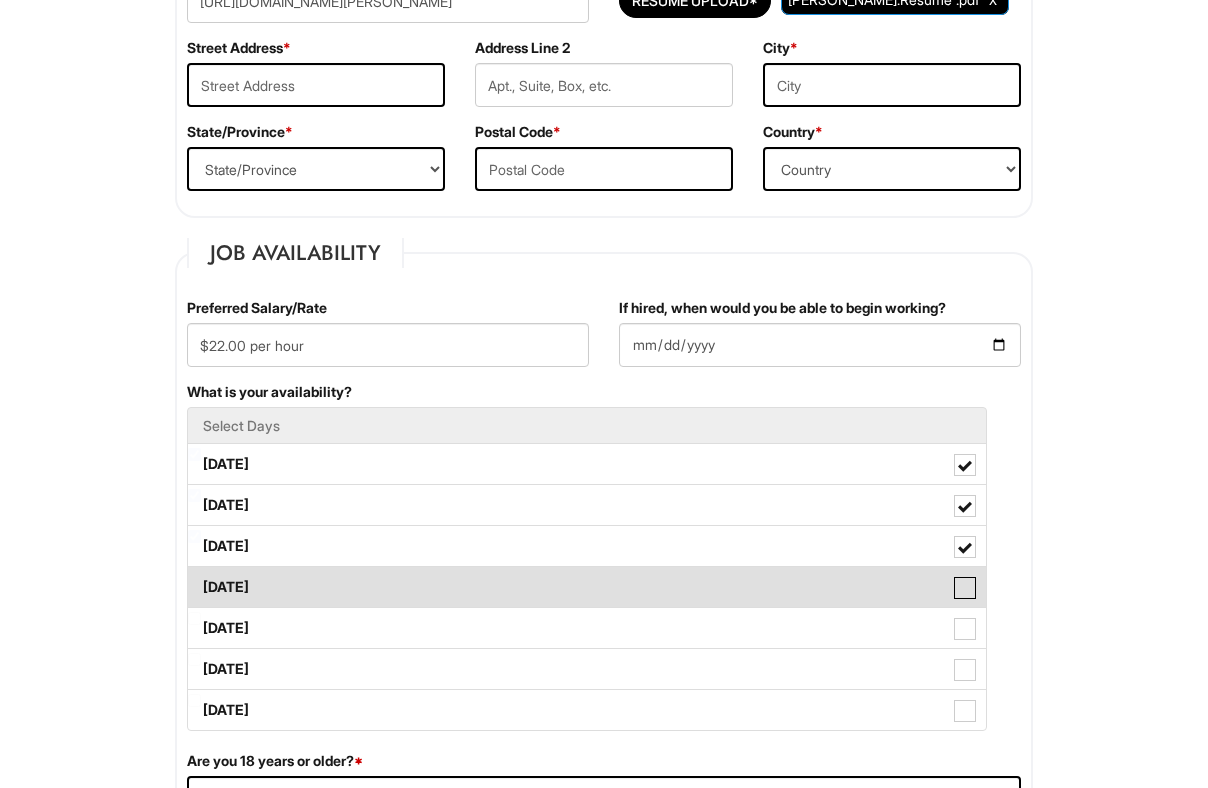 click on "[DATE]" at bounding box center [194, 577] 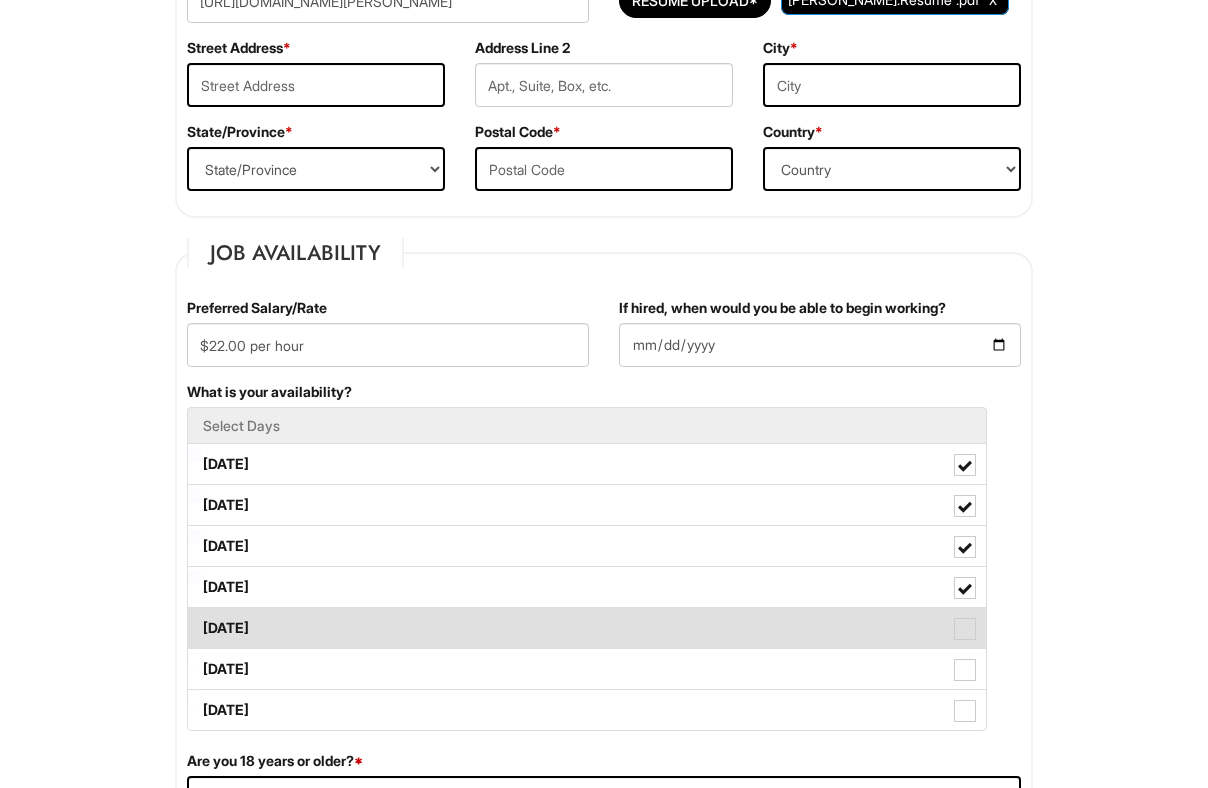 click on "[DATE]" at bounding box center [587, 628] 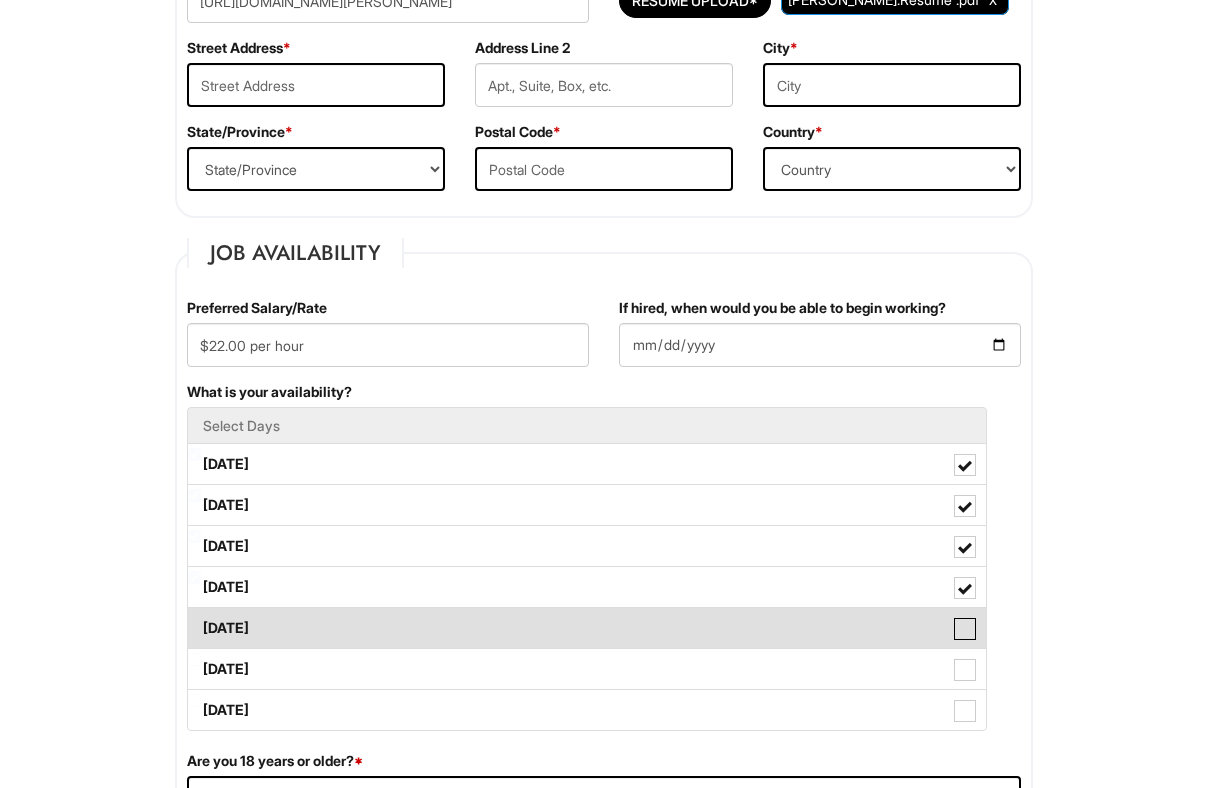 click on "[DATE]" at bounding box center [194, 618] 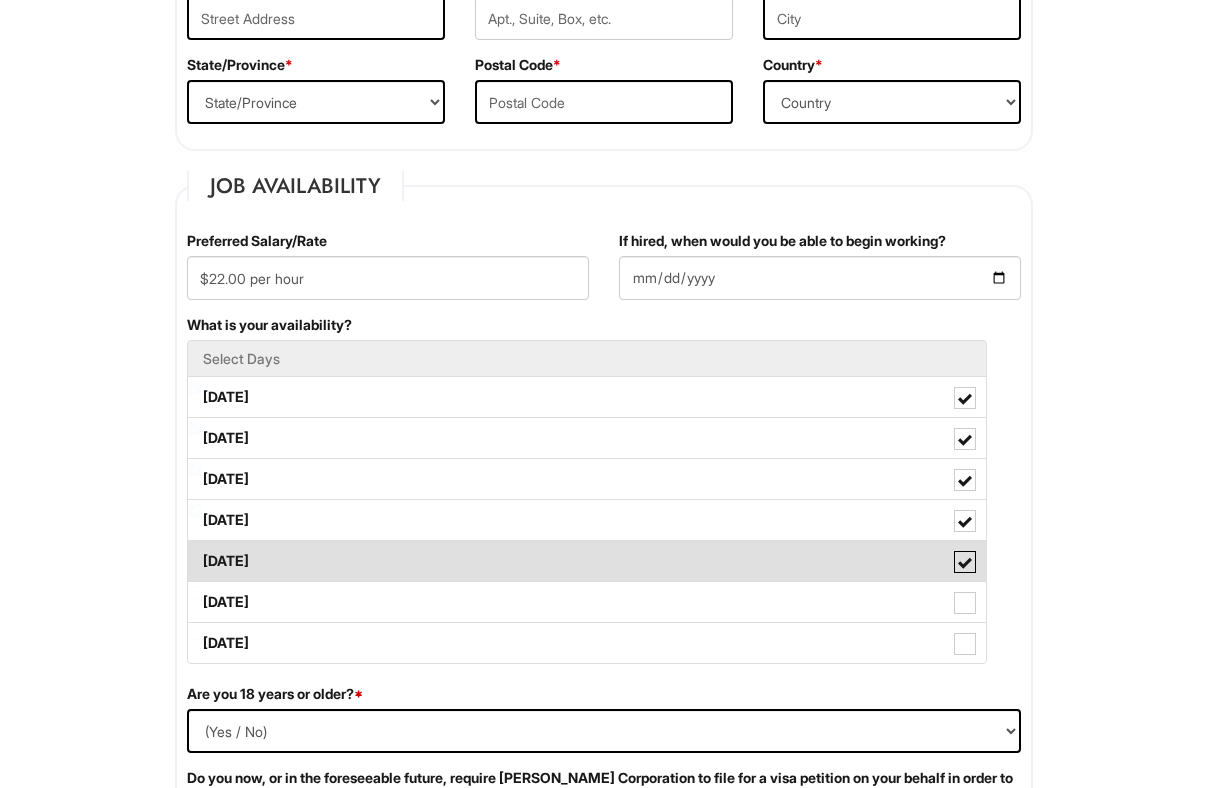 scroll, scrollTop: 673, scrollLeft: 0, axis: vertical 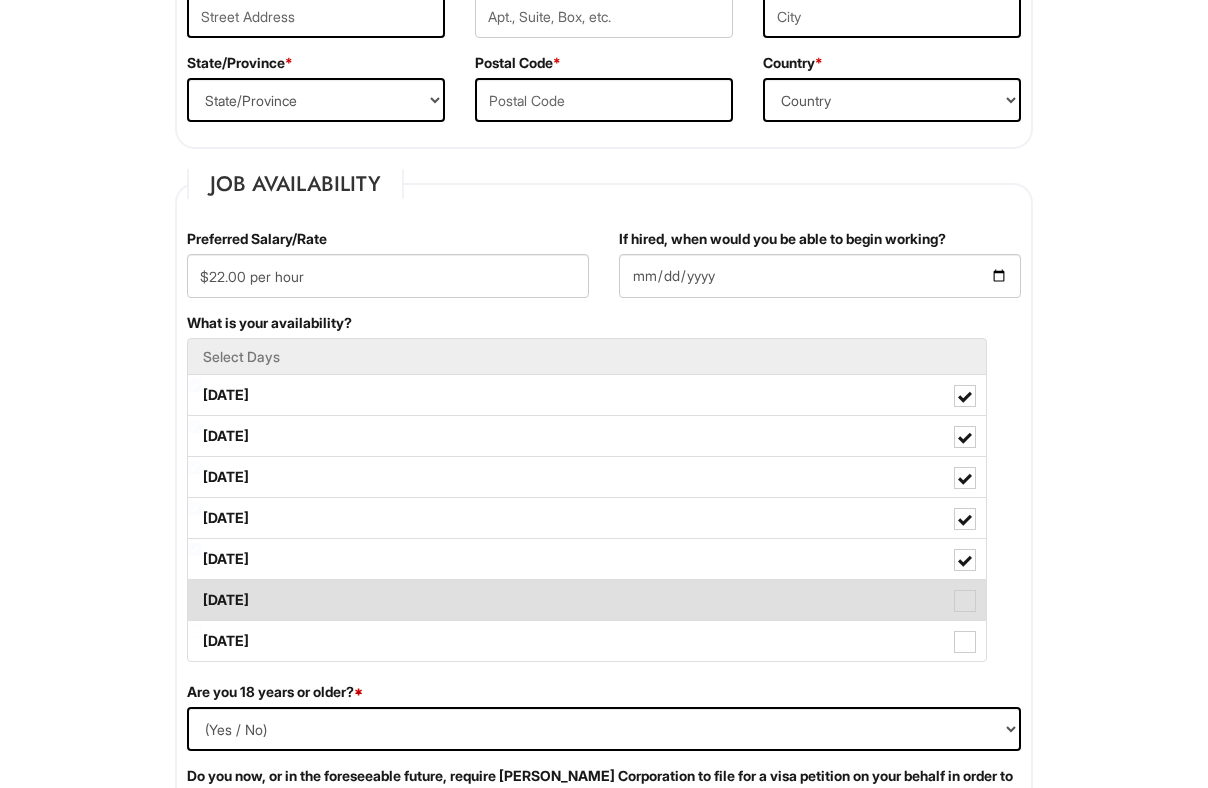 click on "[DATE]" at bounding box center (587, 600) 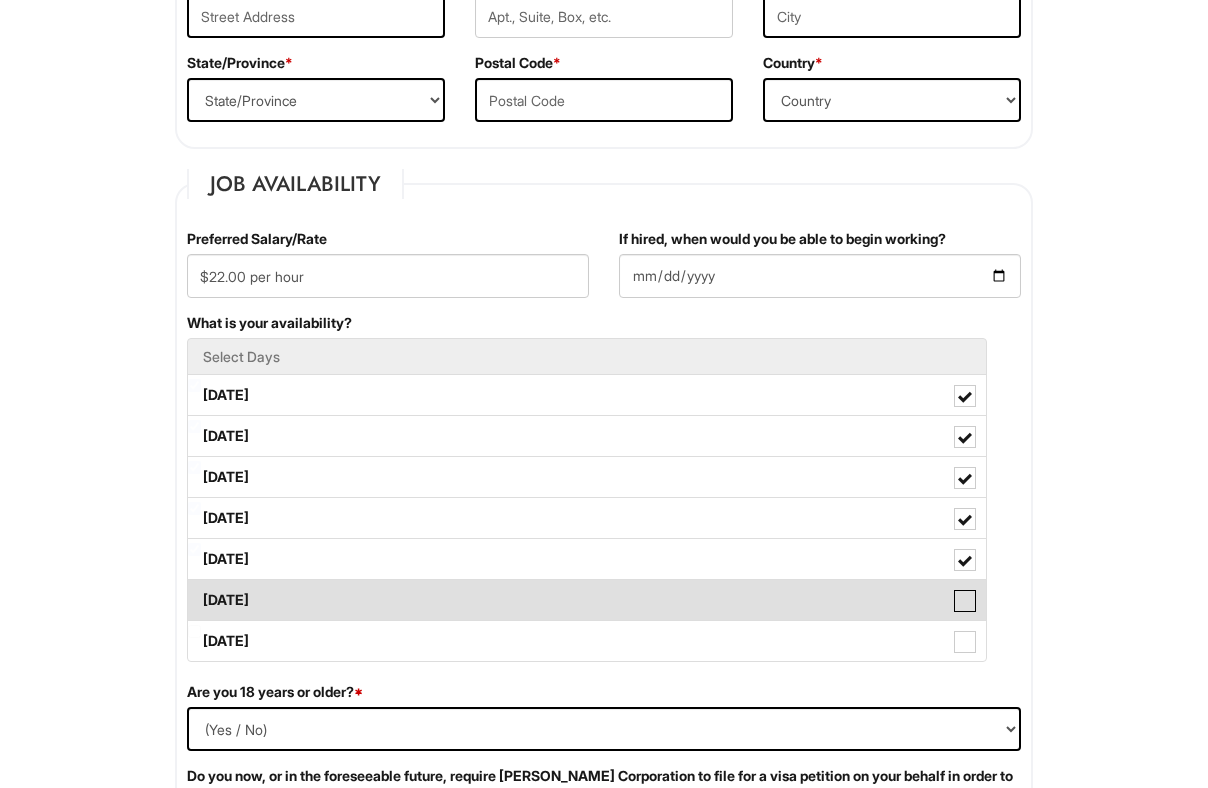 click on "[DATE]" at bounding box center (194, 590) 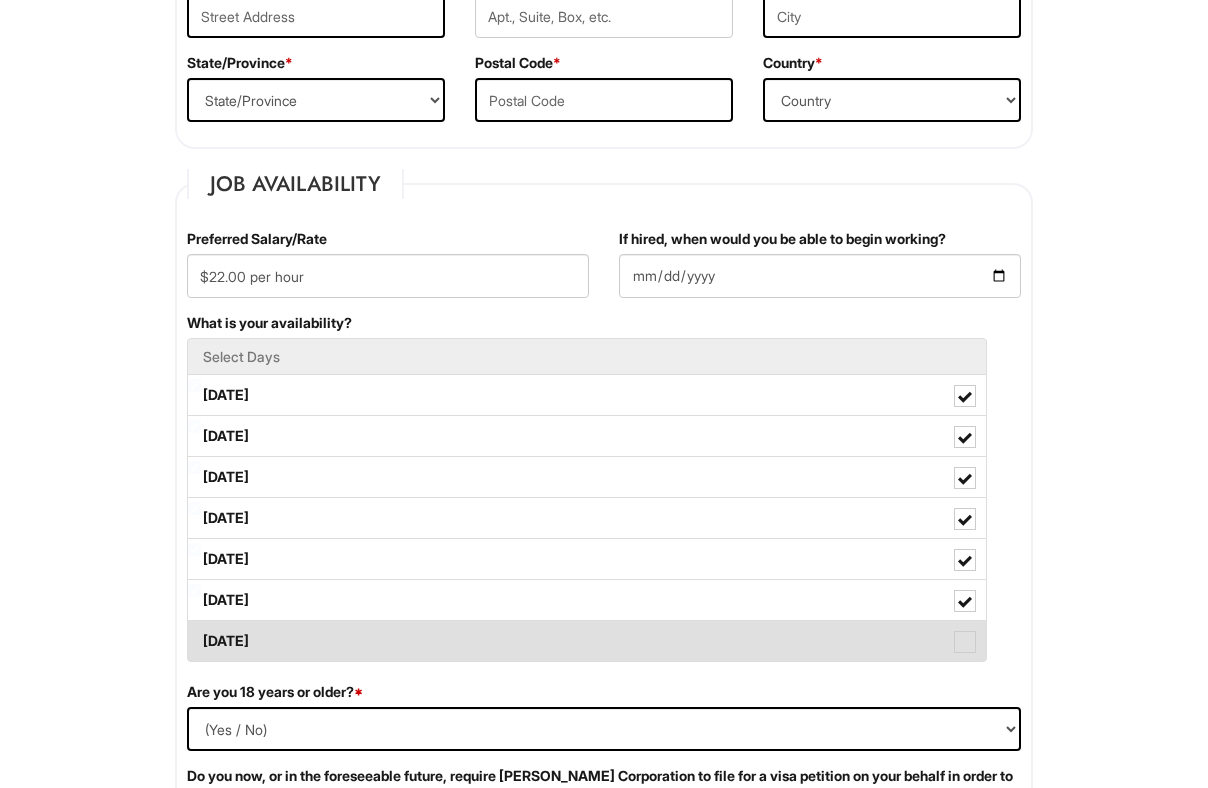 click on "[DATE]" at bounding box center (587, 641) 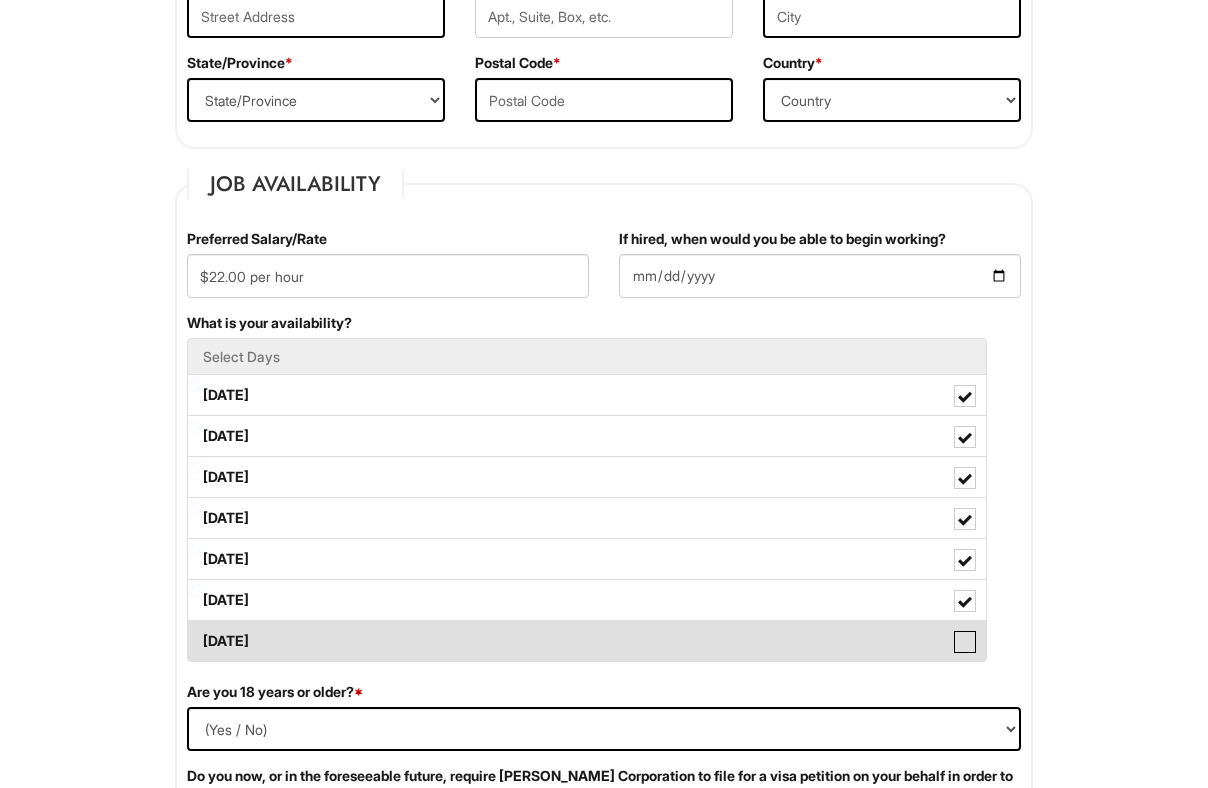click on "[DATE]" at bounding box center [194, 631] 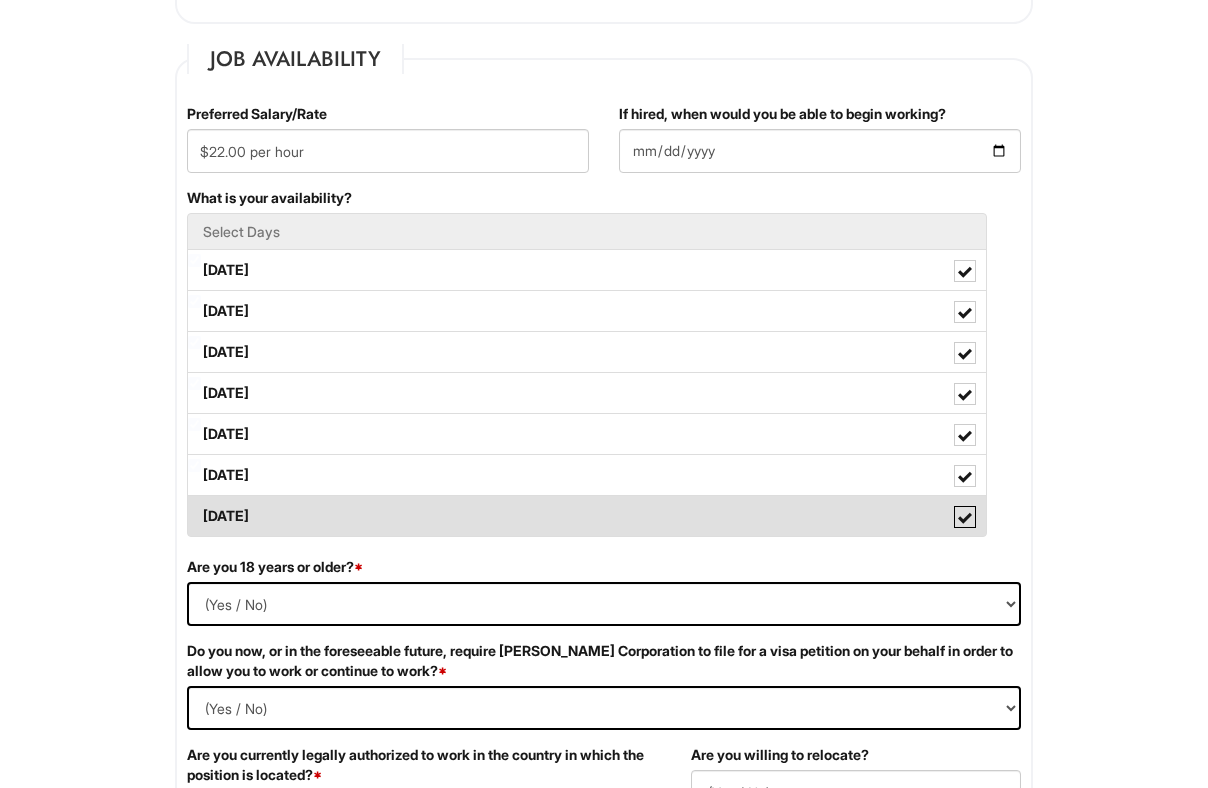 scroll, scrollTop: 899, scrollLeft: 0, axis: vertical 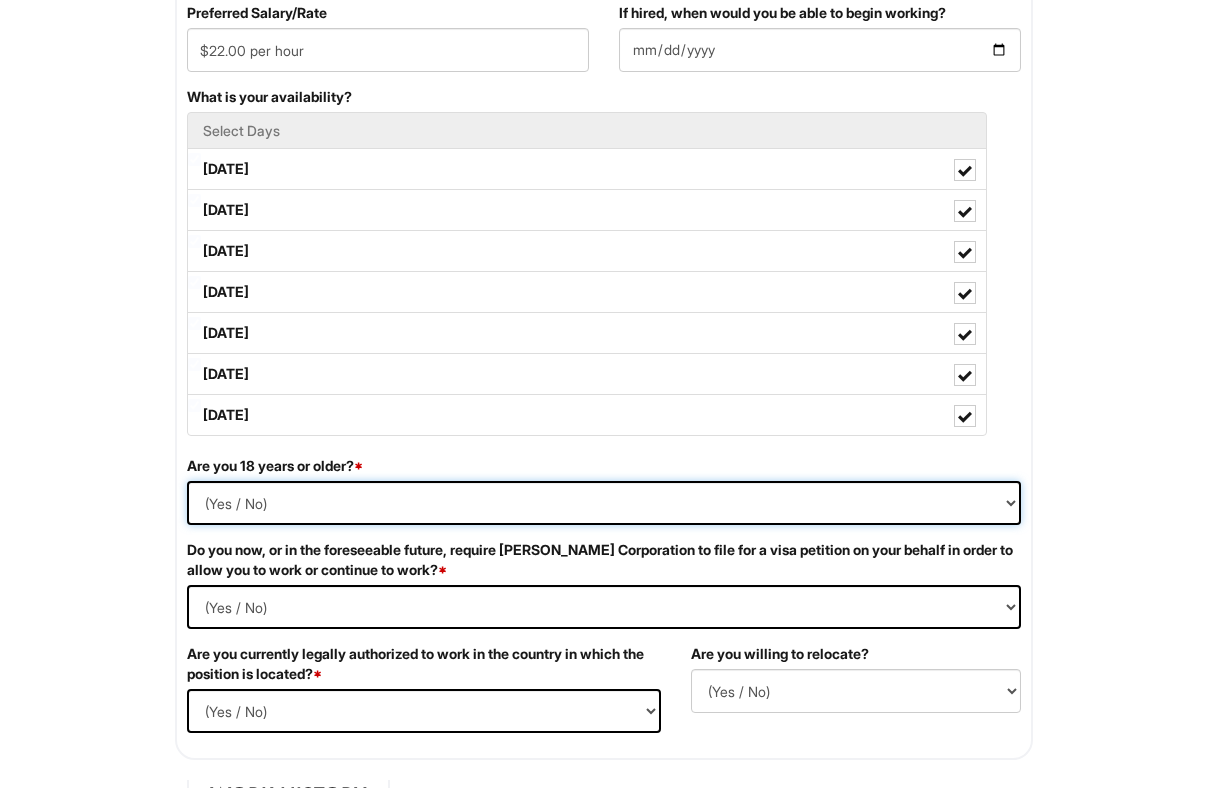 click on "(Yes / No) Yes No" at bounding box center [604, 503] 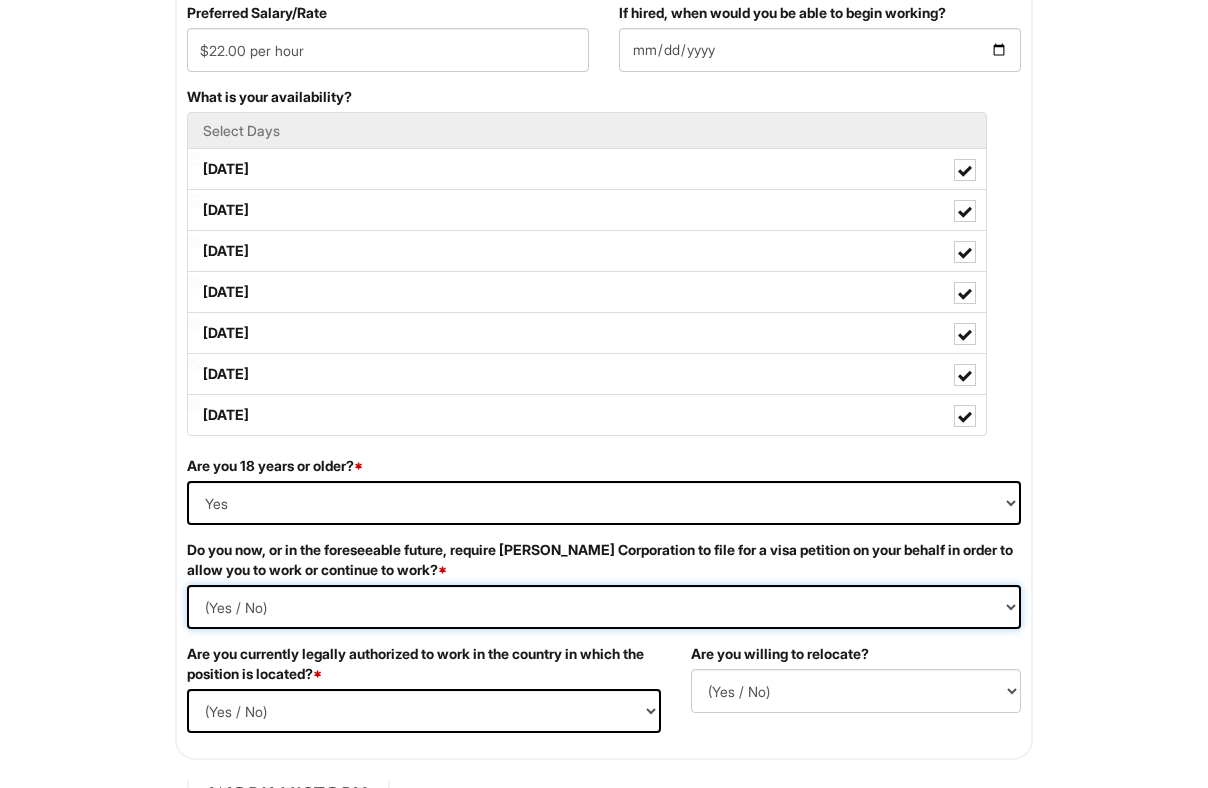 click on "(Yes / No) Yes No" at bounding box center (604, 607) 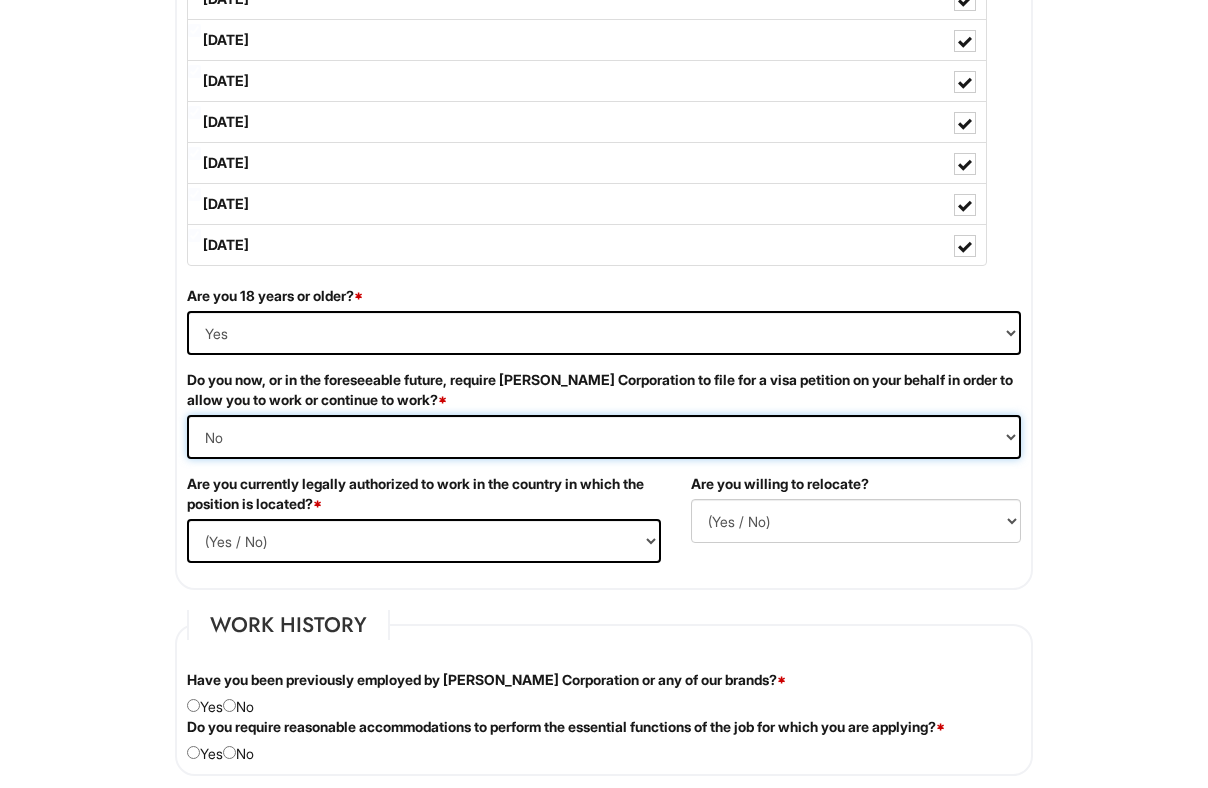 scroll, scrollTop: 1077, scrollLeft: 0, axis: vertical 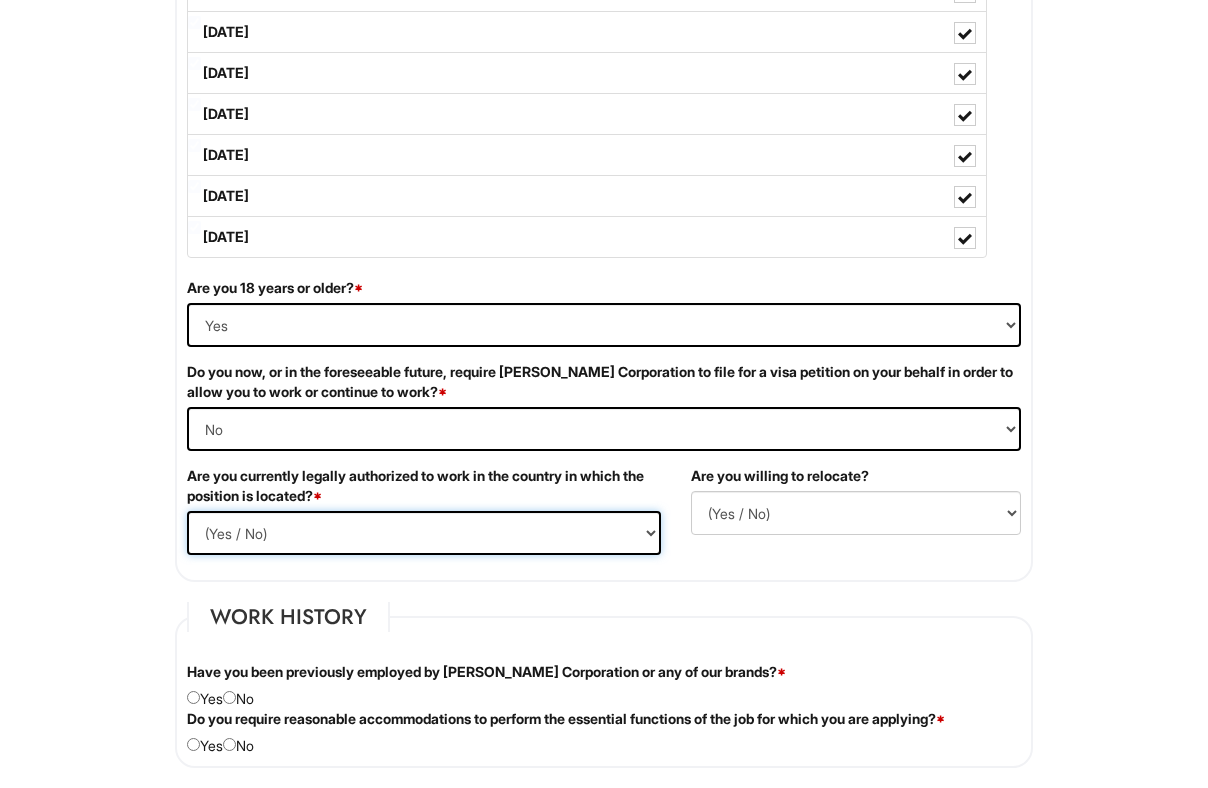 click on "(Yes / No) Yes No" at bounding box center [424, 533] 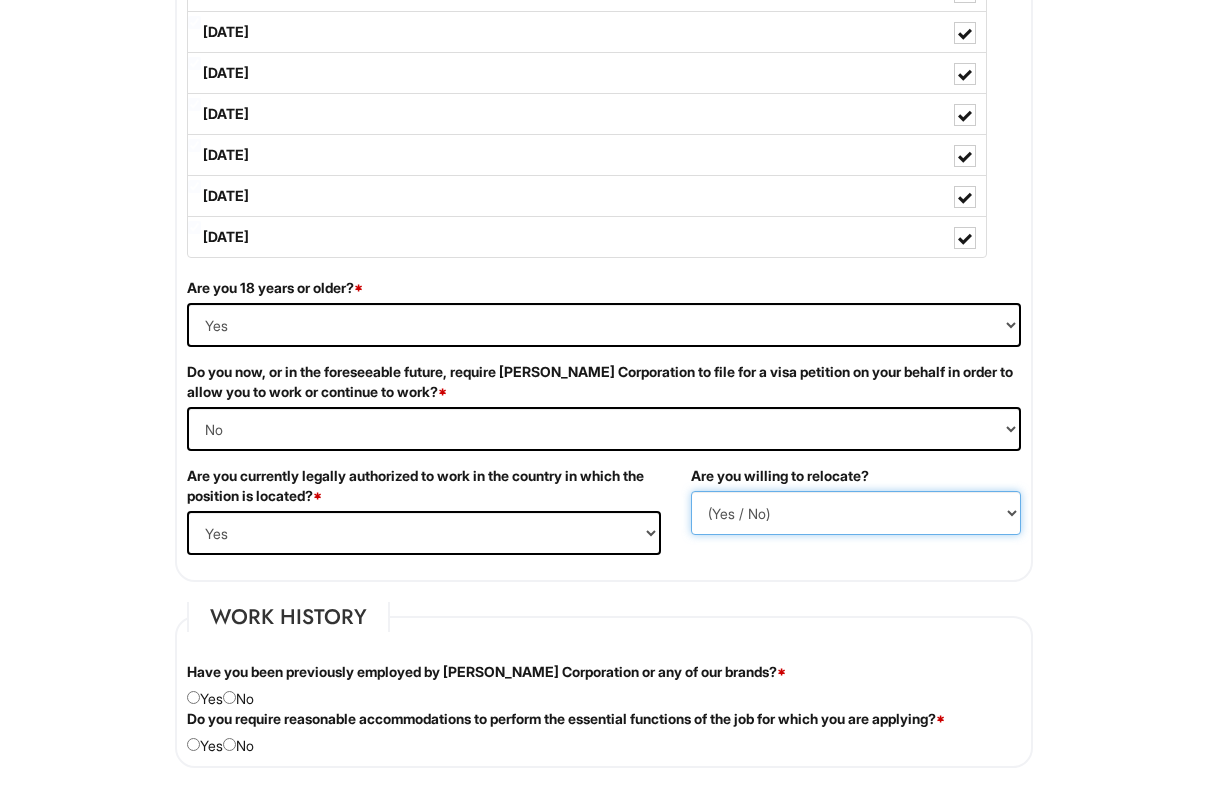 click on "(Yes / No) No Yes" at bounding box center [856, 513] 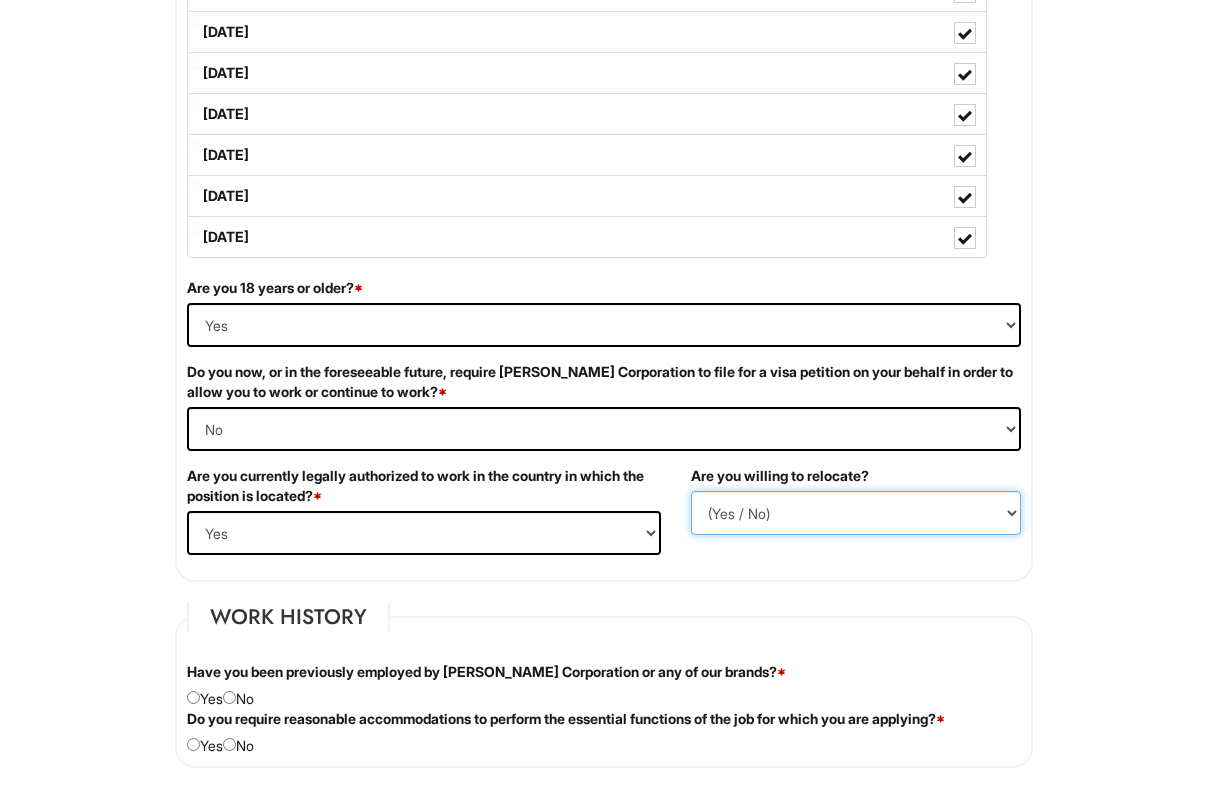select on "Y" 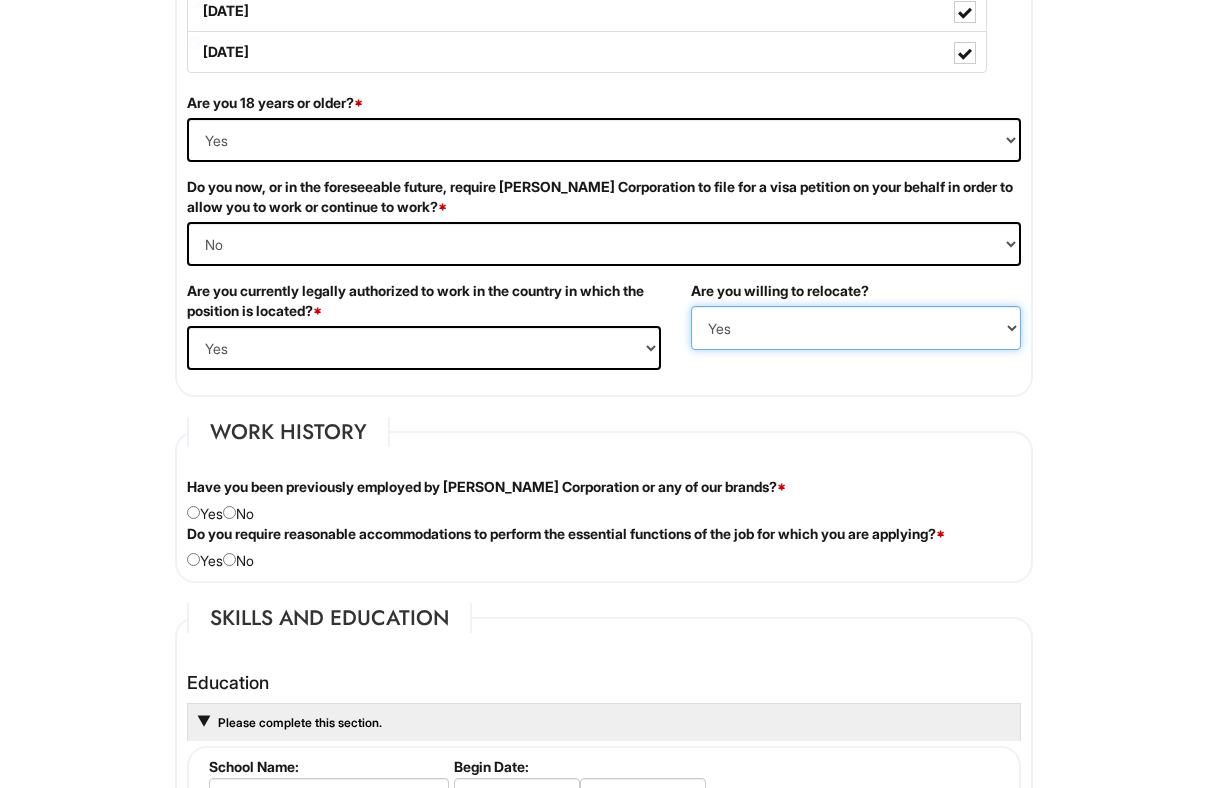 scroll, scrollTop: 1269, scrollLeft: 0, axis: vertical 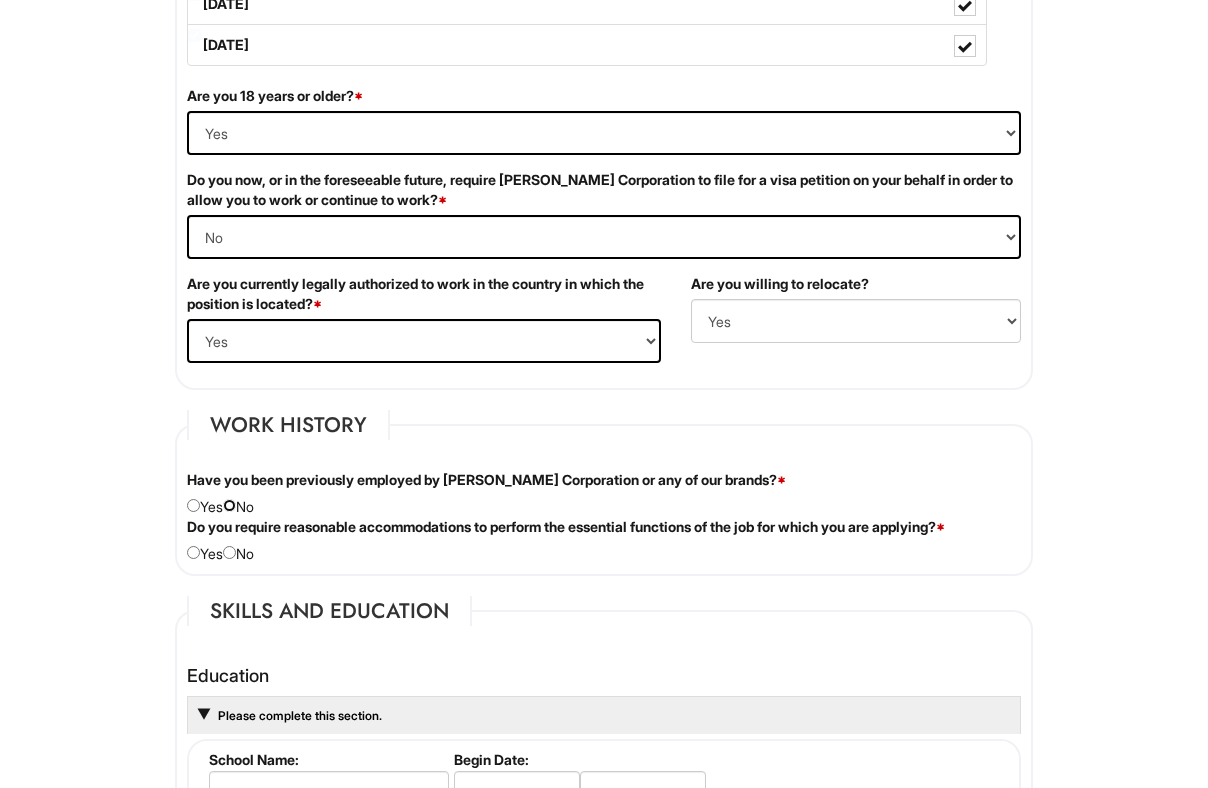 click at bounding box center [229, 505] 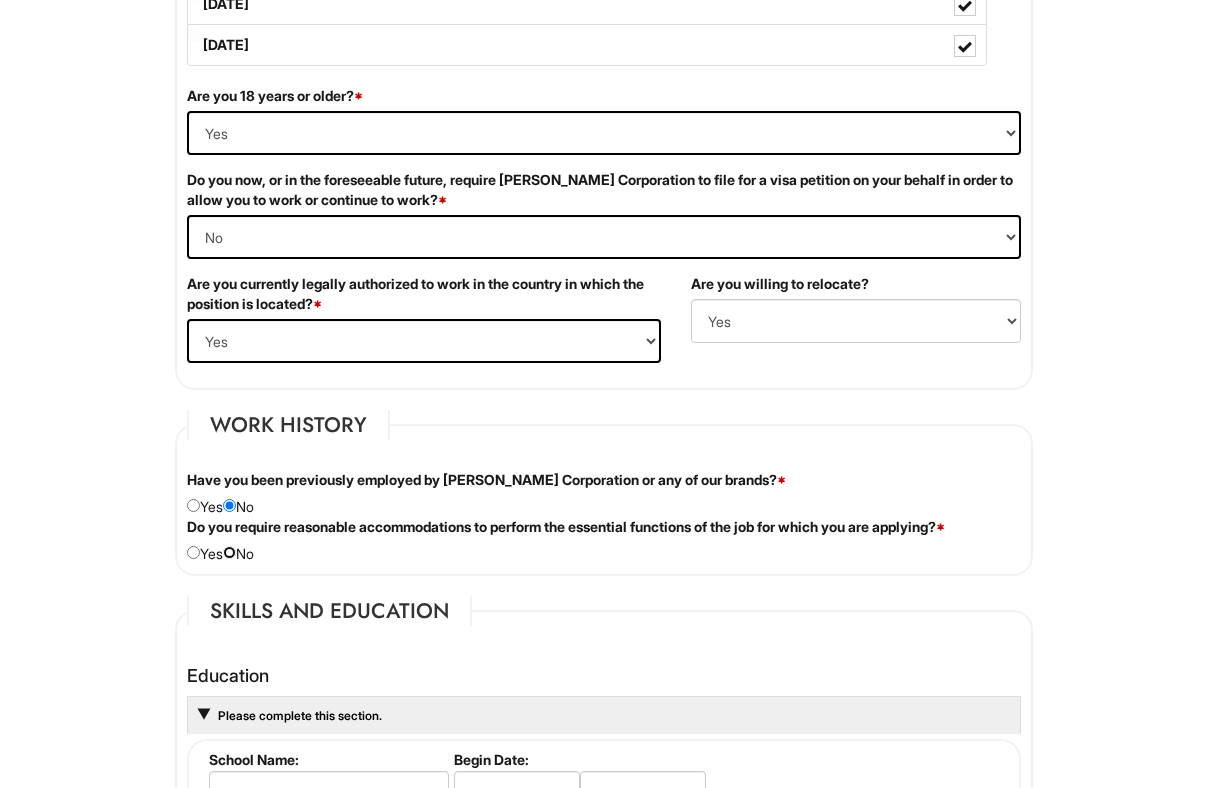 click at bounding box center [229, 552] 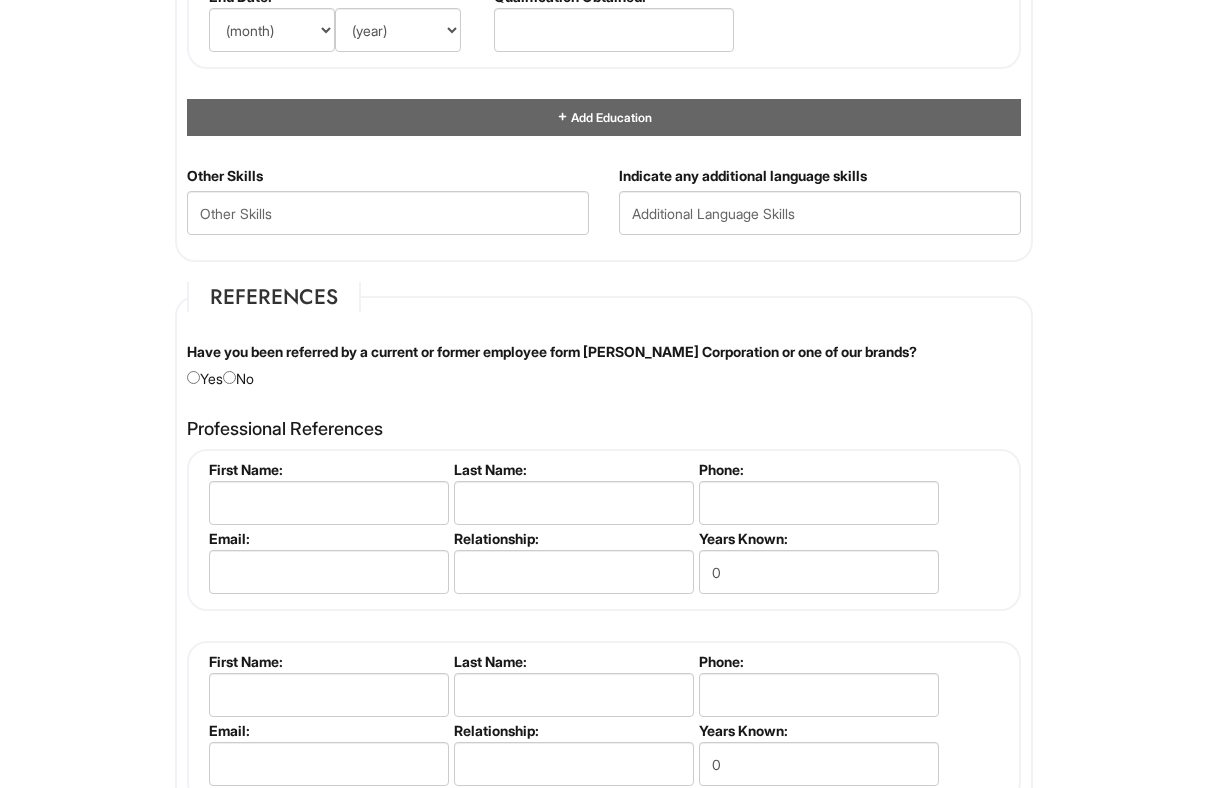 scroll, scrollTop: 2103, scrollLeft: 0, axis: vertical 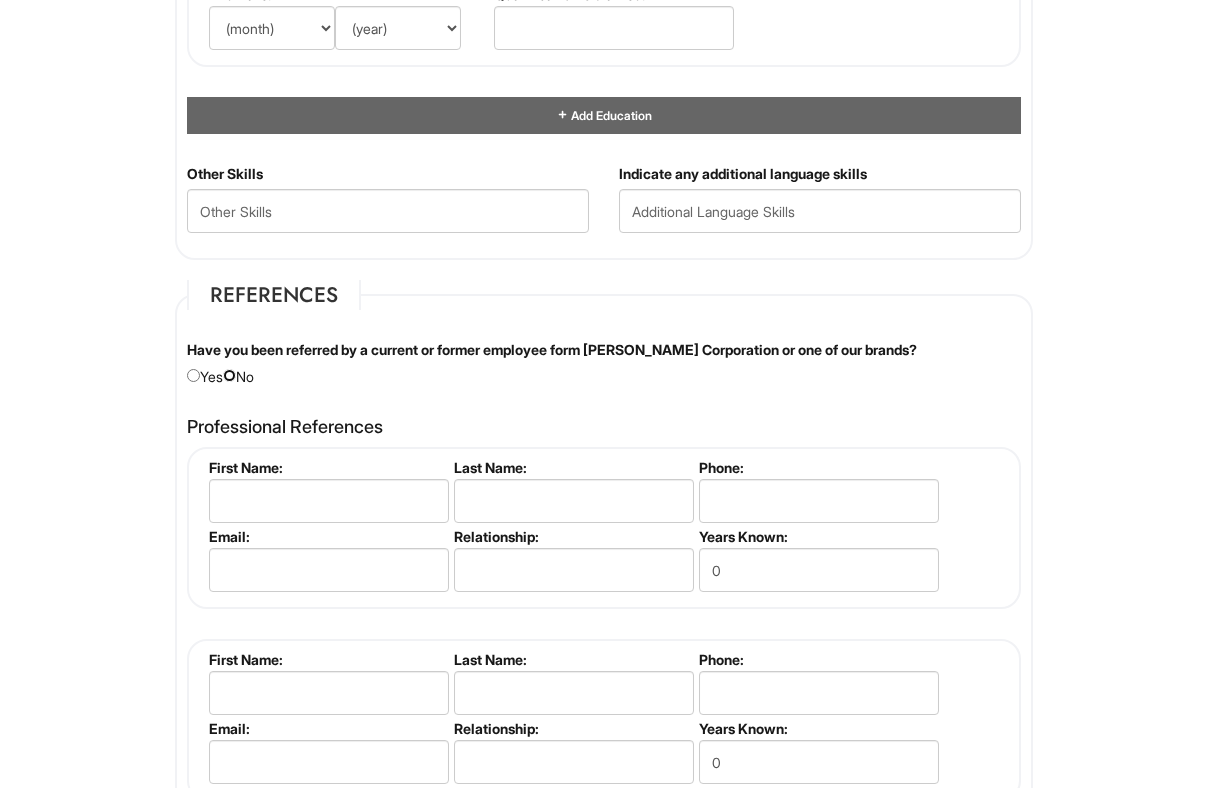 click at bounding box center [229, 375] 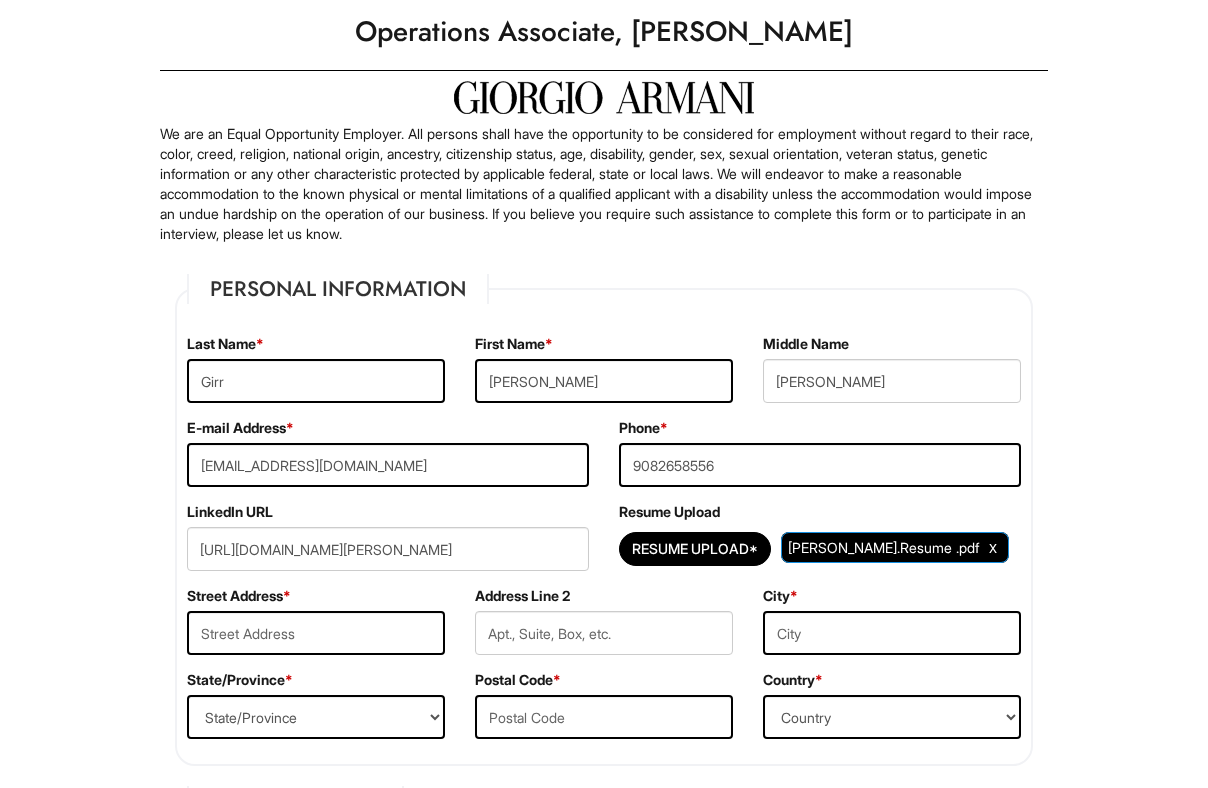scroll, scrollTop: 0, scrollLeft: 0, axis: both 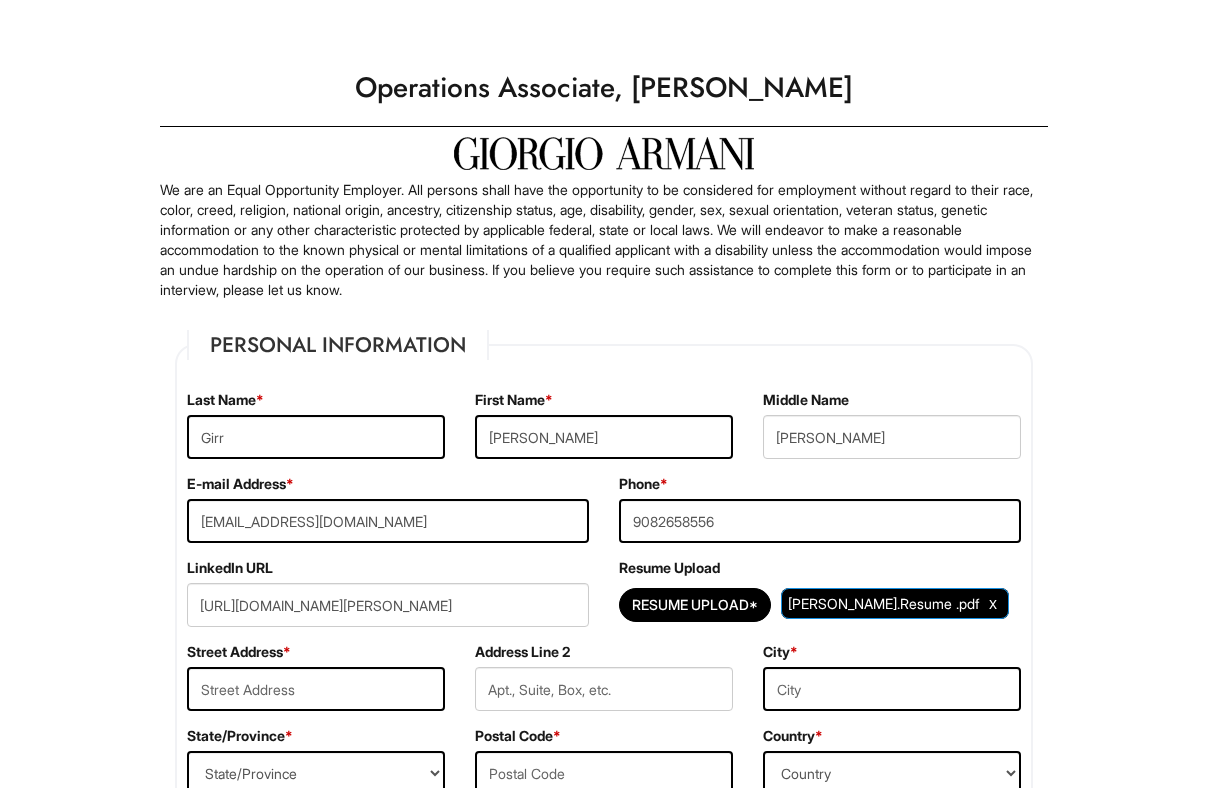 drag, startPoint x: 851, startPoint y: 96, endPoint x: 347, endPoint y: 89, distance: 504.0486 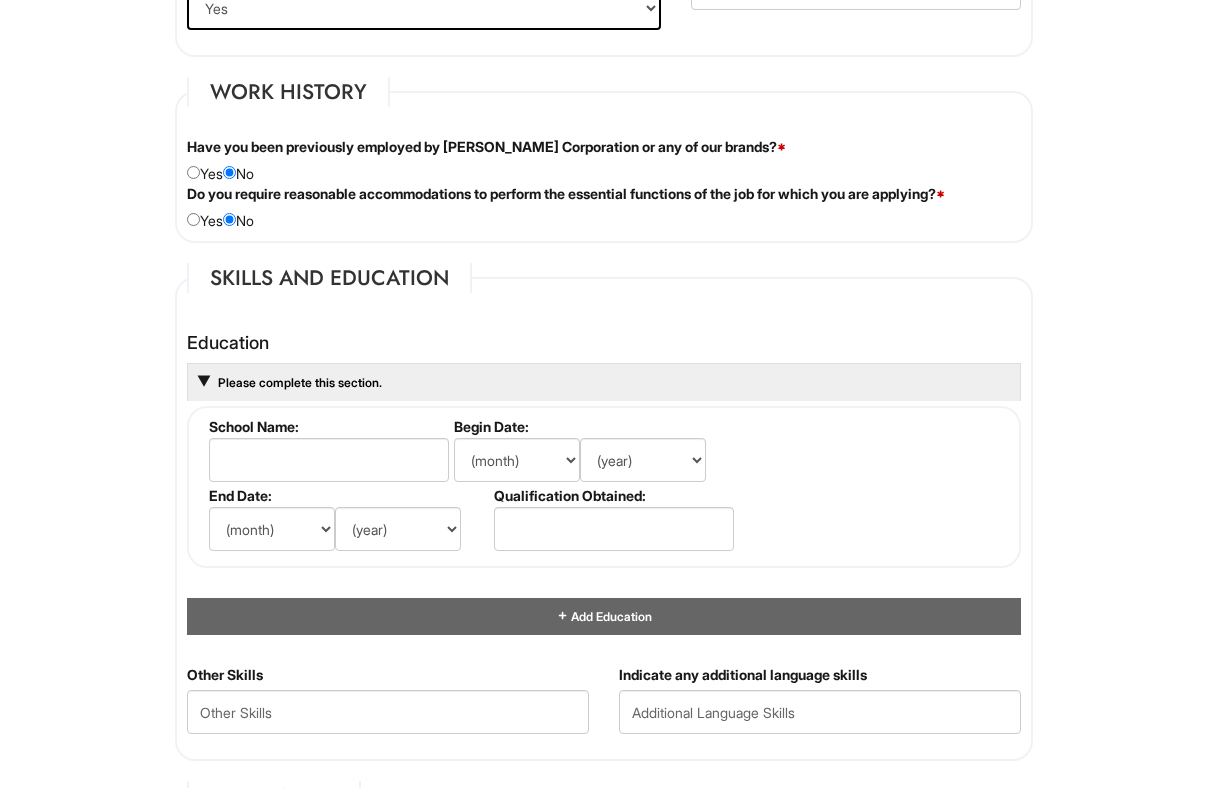 scroll, scrollTop: 1604, scrollLeft: 0, axis: vertical 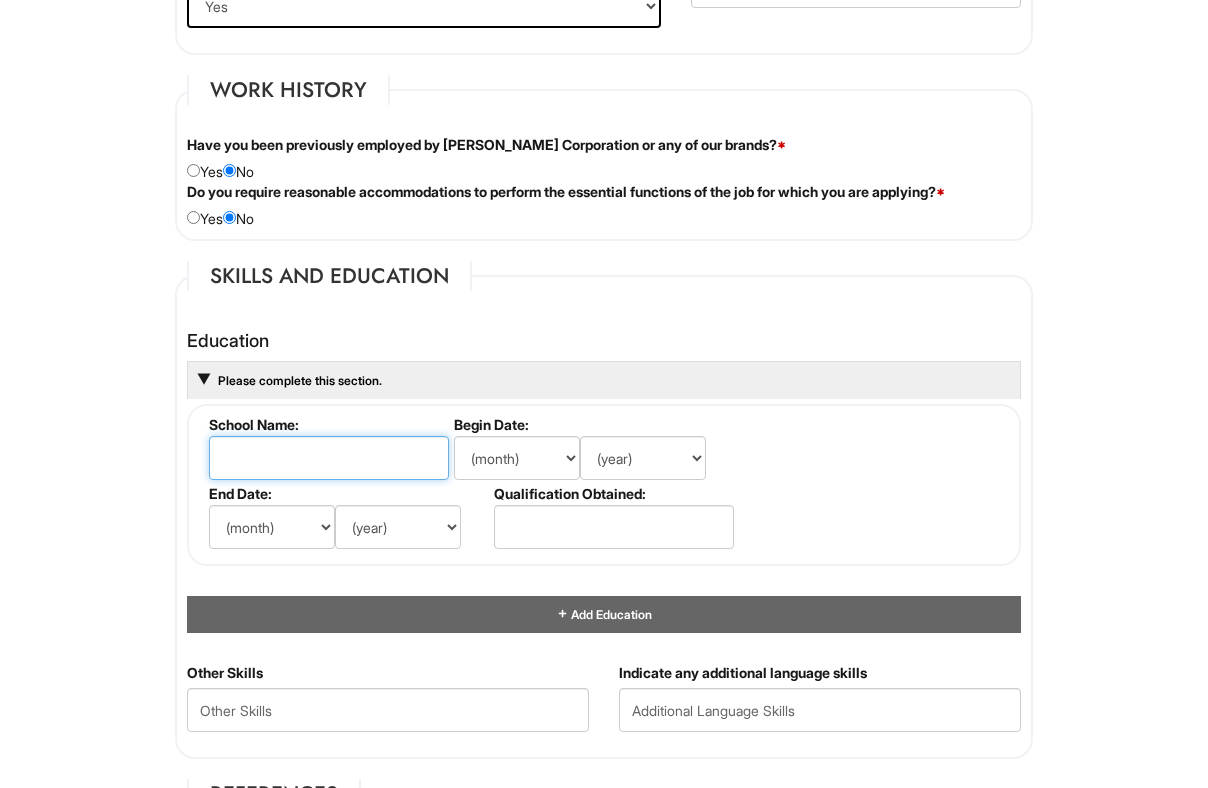 click at bounding box center (329, 458) 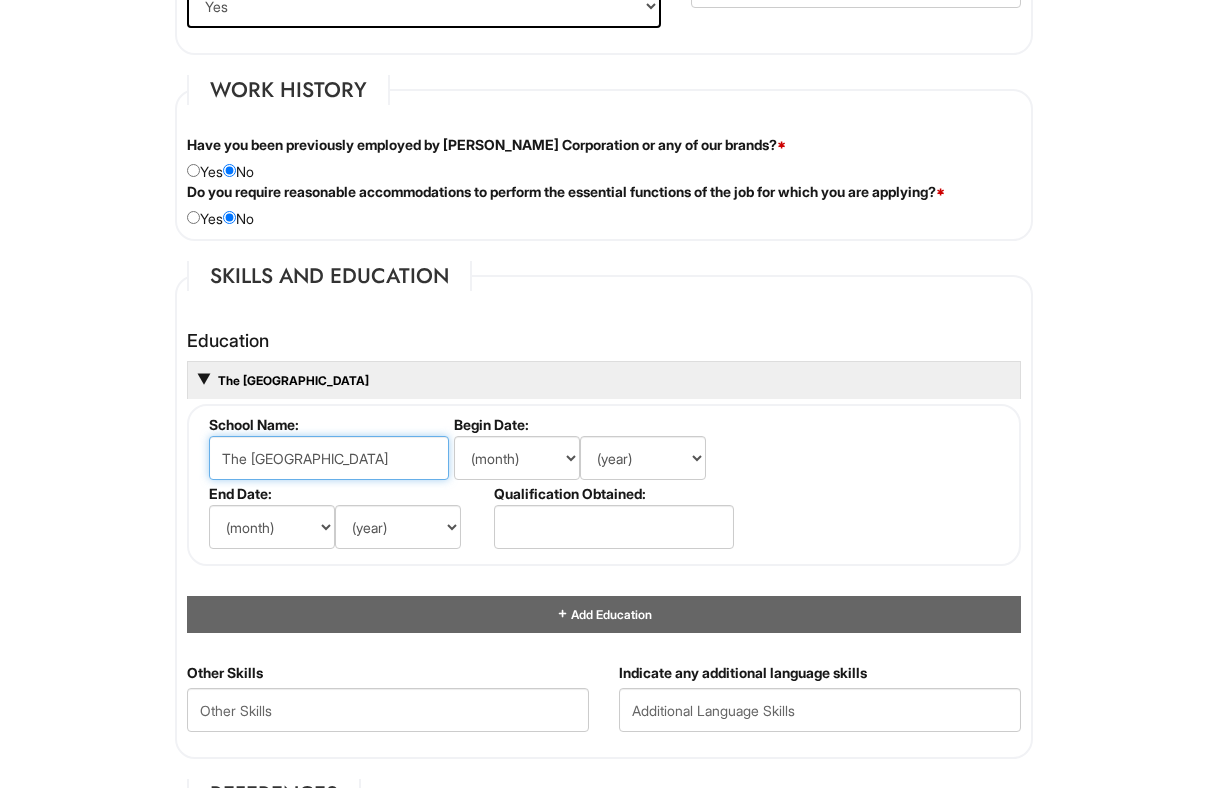 scroll, scrollTop: 0, scrollLeft: 3, axis: horizontal 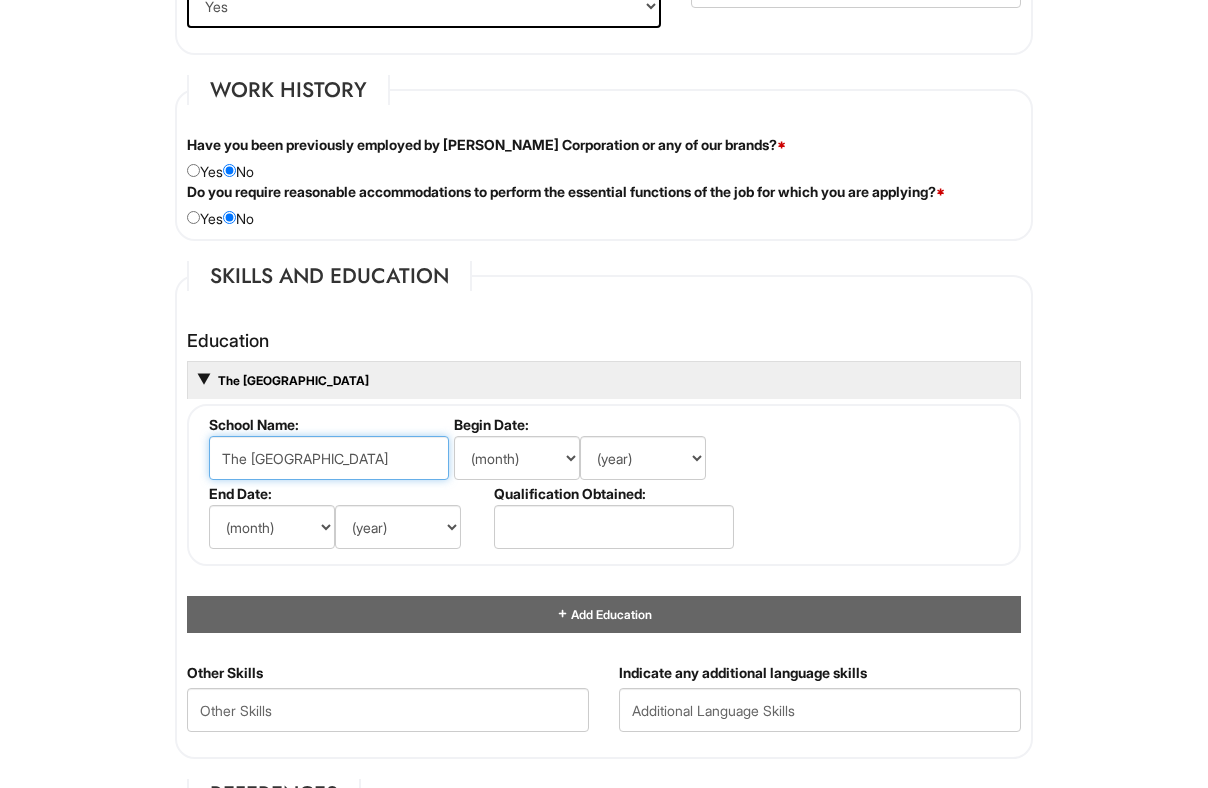 type on "The [GEOGRAPHIC_DATA]" 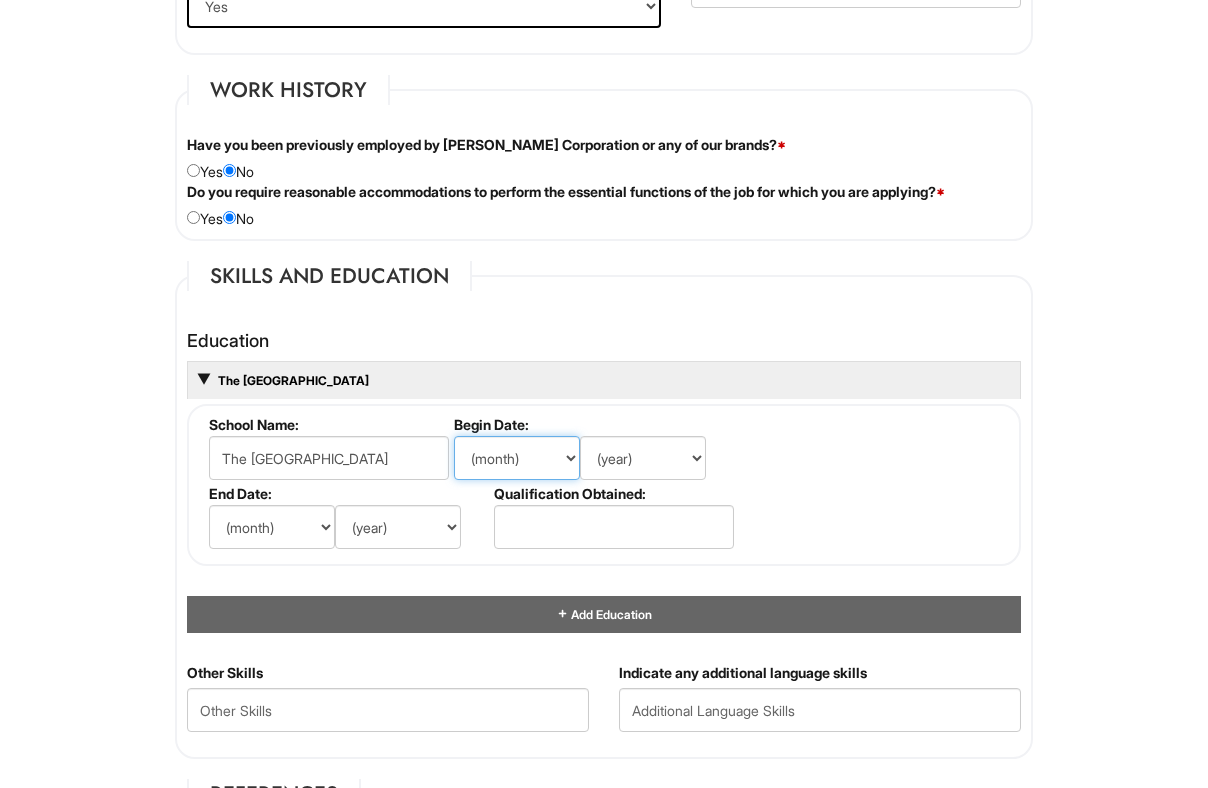 click on "(month) Jan Feb Mar Apr May Jun [DATE] Aug Sep Oct Nov Dec" at bounding box center [517, 458] 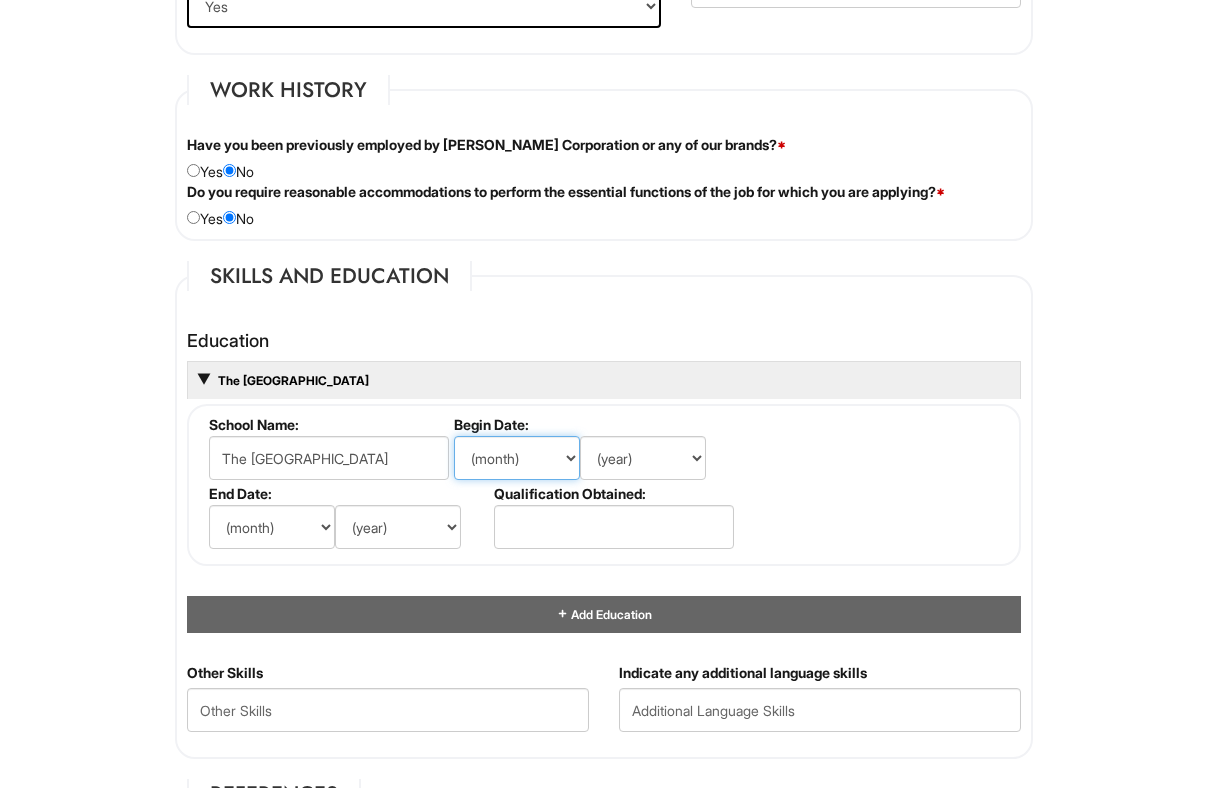 scroll, scrollTop: 0, scrollLeft: 0, axis: both 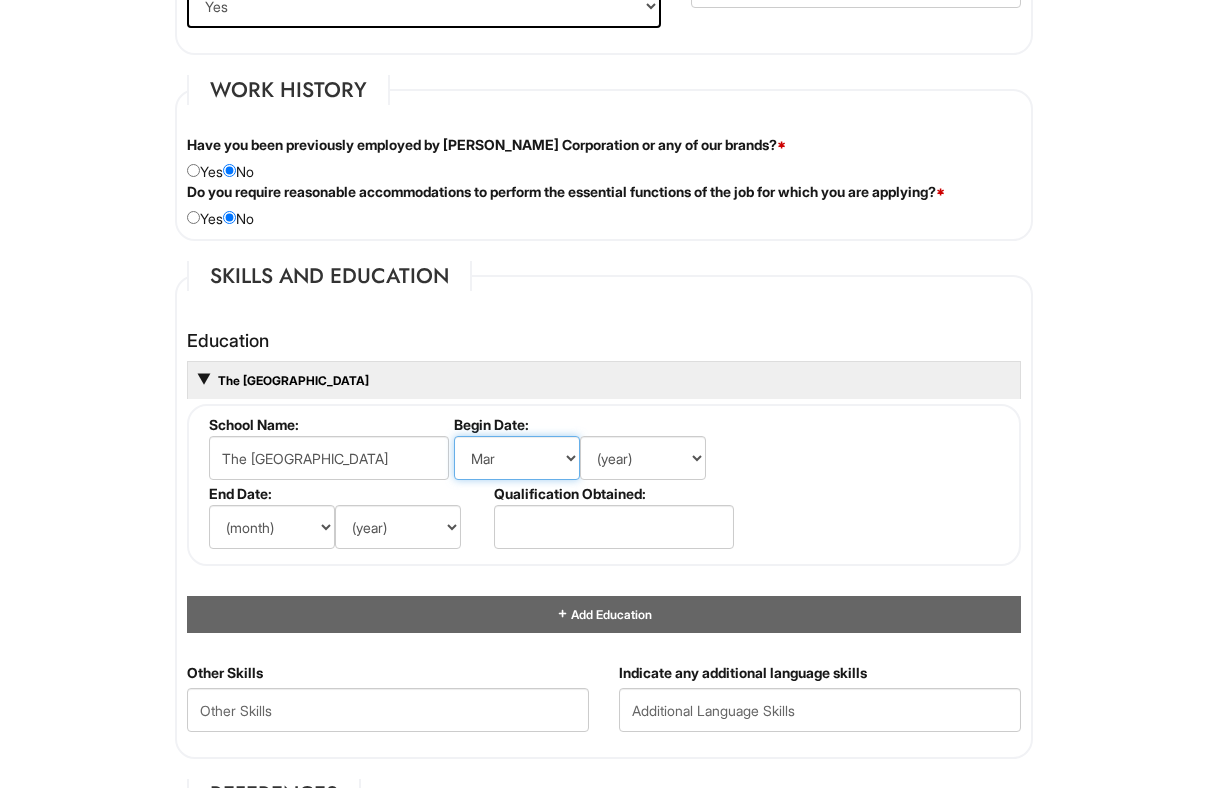 click on "(month) Jan Feb Mar Apr May Jun [DATE] Aug Sep Oct Nov Dec" at bounding box center (517, 458) 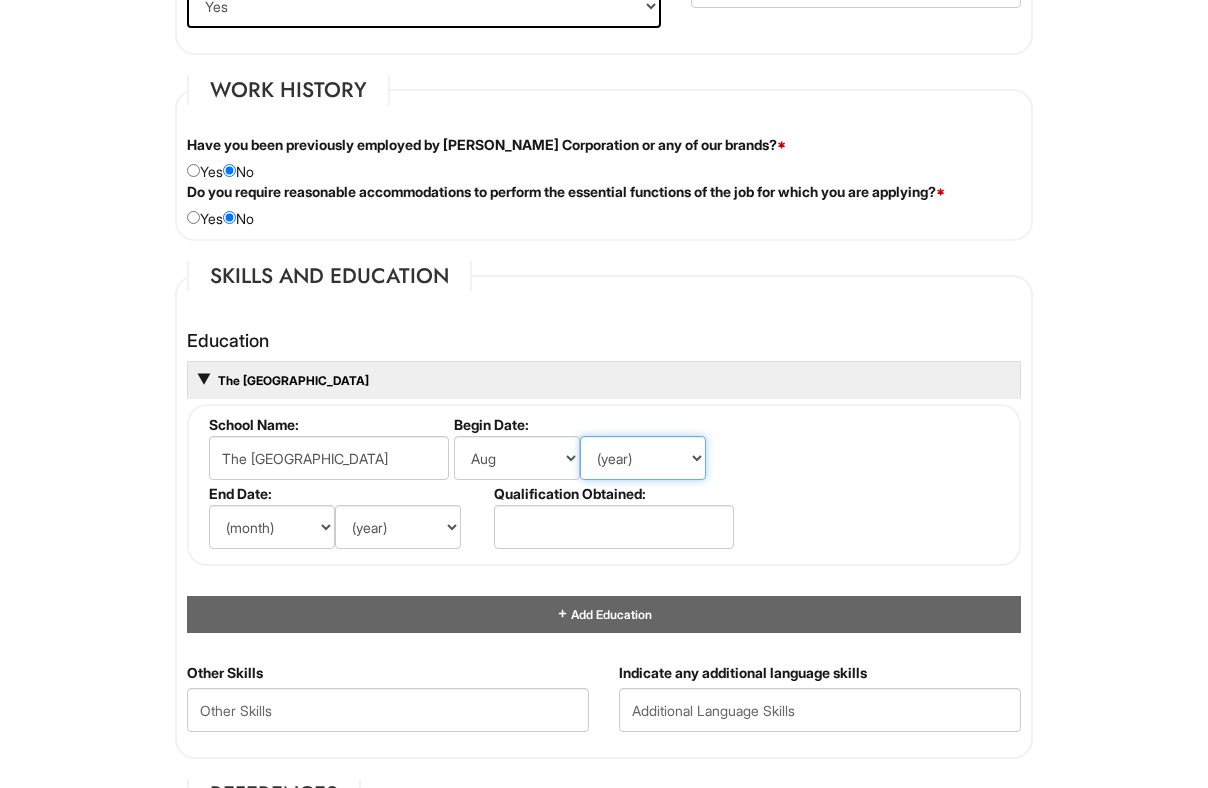 click on "(year) 2029 2028 2027 2026 2025 2024 2023 2022 2021 2020 2019 2018 2017 2016 2015 2014 2013 2012 2011 2010 2009 2008 2007 2006 2005 2004 2003 2002 2001 2000 1999 1998 1997 1996 1995 1994 1993 1992 1991 1990 1989 1988 1987 1986 1985 1984 1983 1982 1981 1980 1979 1978 1977 1976 1975 1974 1973 1972 1971 1970 1969 1968 1967 1966 1965 1964 1963 1962 1961 1960 1959 1958 1957 1956 1955 1954 1953 1952 1951 1950 1949 1948 1947 1946  --  2030 2031 2032 2033 2034 2035 2036 2037 2038 2039 2040 2041 2042 2043 2044 2045 2046 2047 2048 2049 2050 2051 2052 2053 2054 2055 2056 2057 2058 2059 2060 2061 2062 2063 2064" at bounding box center [643, 458] 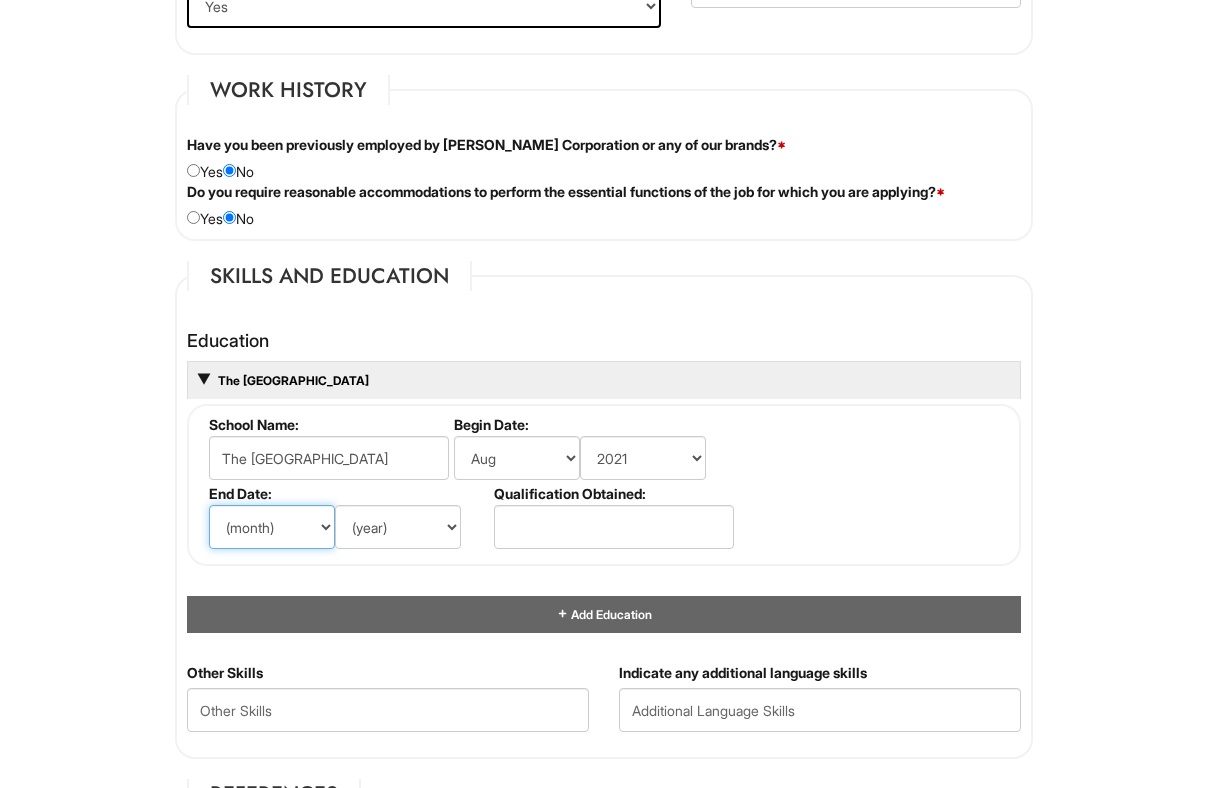 click on "(month) Jan Feb Mar Apr May Jun [DATE] Aug Sep Oct Nov Dec" at bounding box center [272, 527] 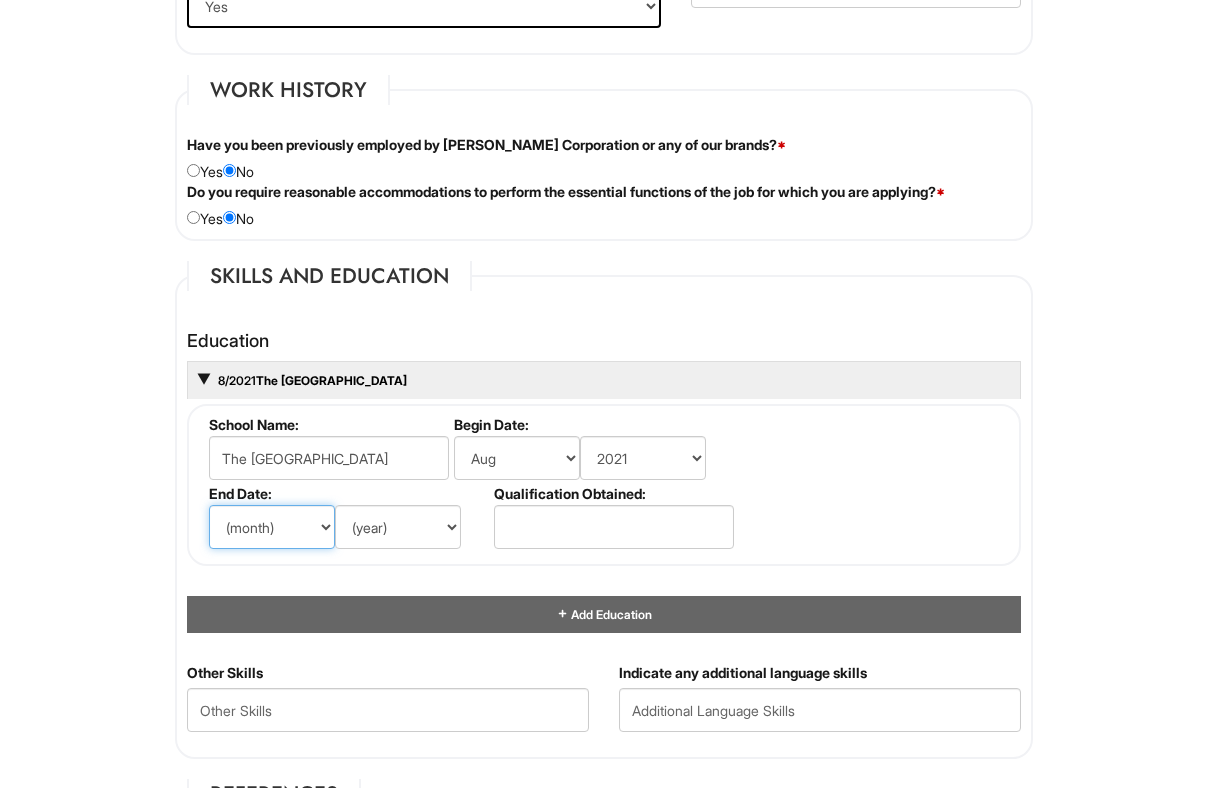 select on "5" 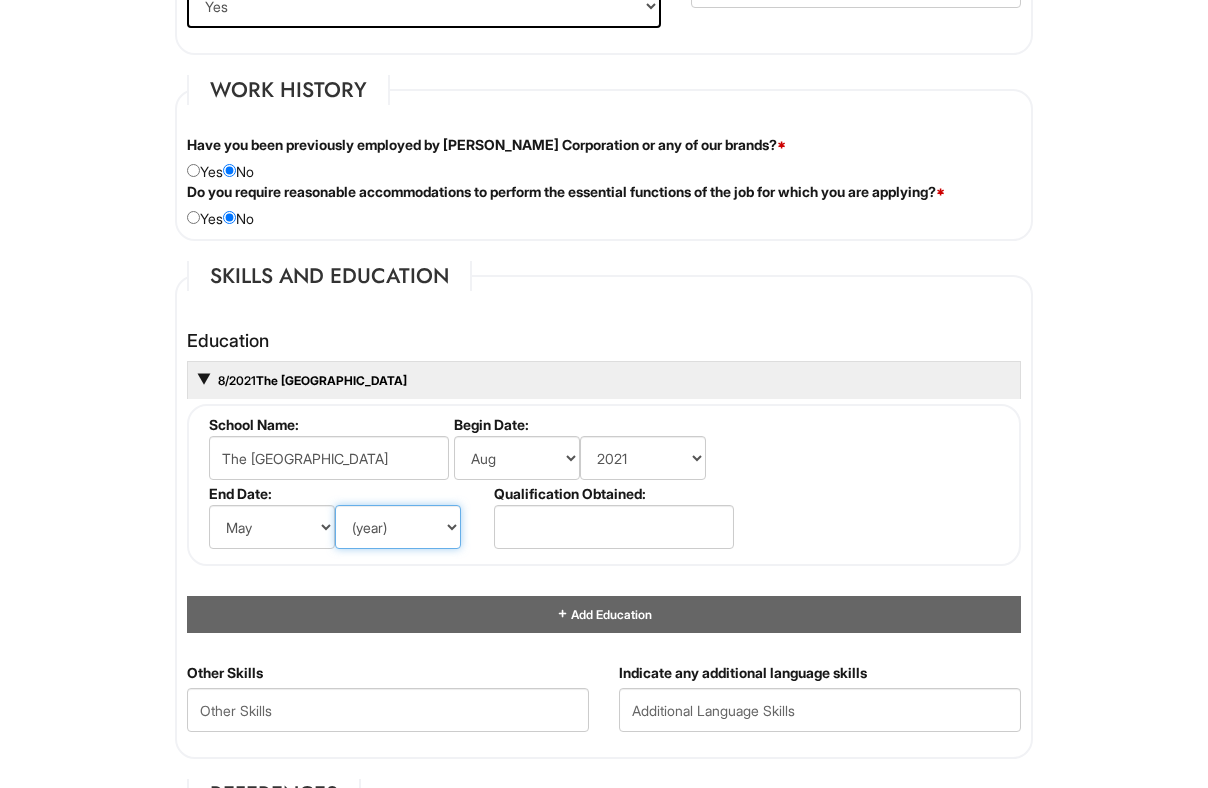click on "(year) 2029 2028 2027 2026 2025 2024 2023 2022 2021 2020 2019 2018 2017 2016 2015 2014 2013 2012 2011 2010 2009 2008 2007 2006 2005 2004 2003 2002 2001 2000 1999 1998 1997 1996 1995 1994 1993 1992 1991 1990 1989 1988 1987 1986 1985 1984 1983 1982 1981 1980 1979 1978 1977 1976 1975 1974 1973 1972 1971 1970 1969 1968 1967 1966 1965 1964 1963 1962 1961 1960 1959 1958 1957 1956 1955 1954 1953 1952 1951 1950 1949 1948 1947 1946  --  2030 2031 2032 2033 2034 2035 2036 2037 2038 2039 2040 2041 2042 2043 2044 2045 2046 2047 2048 2049 2050 2051 2052 2053 2054 2055 2056 2057 2058 2059 2060 2061 2062 2063 2064" at bounding box center (398, 527) 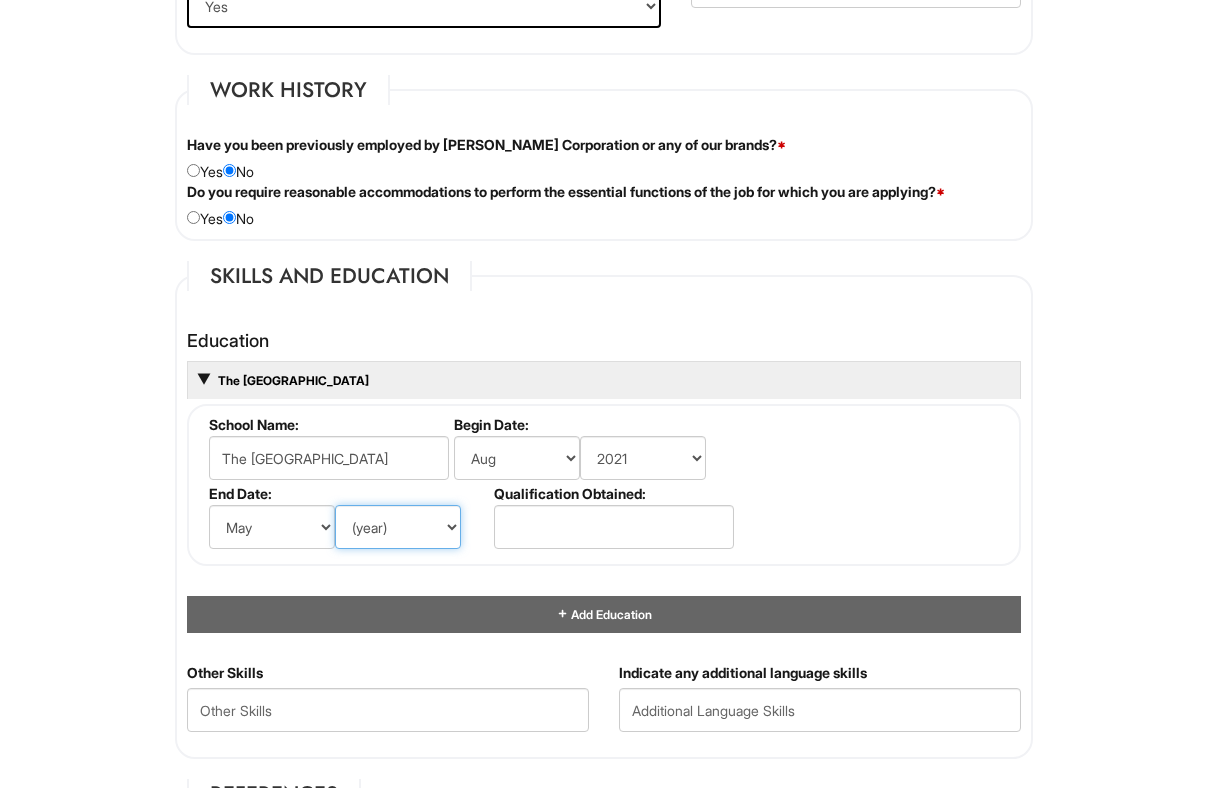 select on "2025" 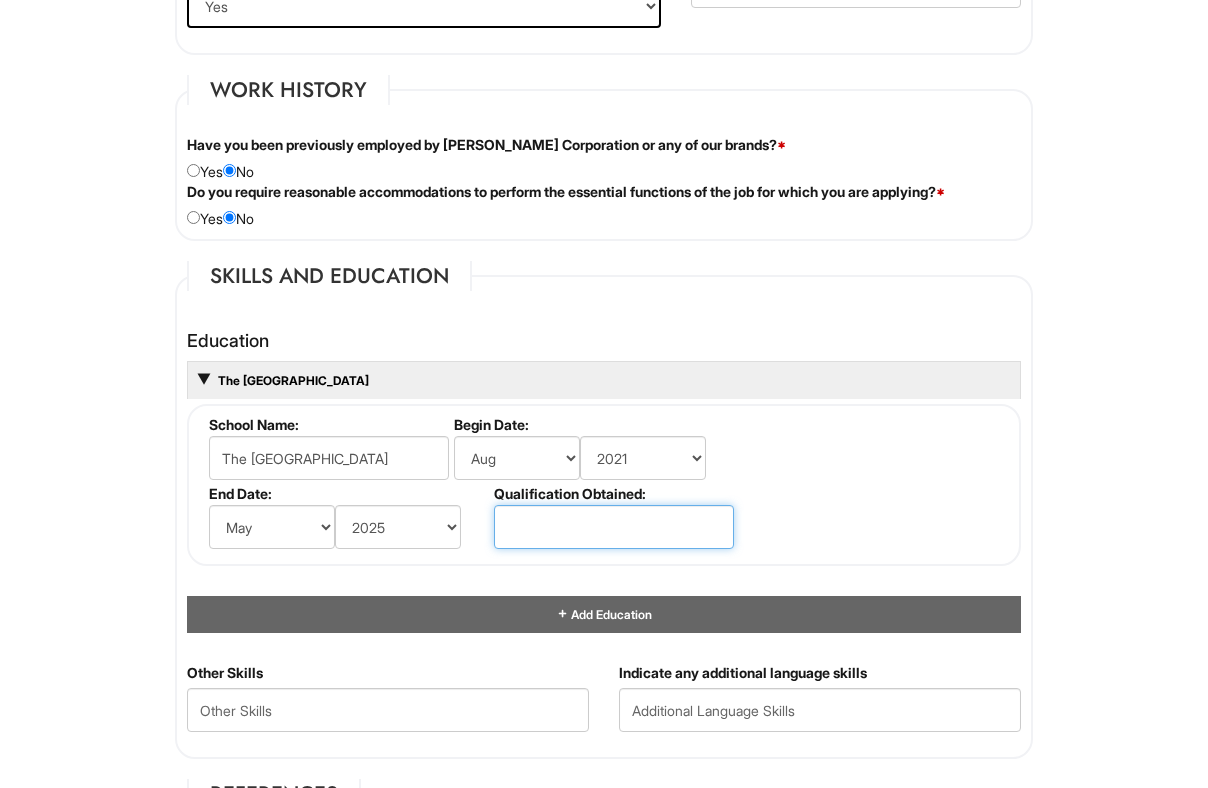 click at bounding box center [614, 527] 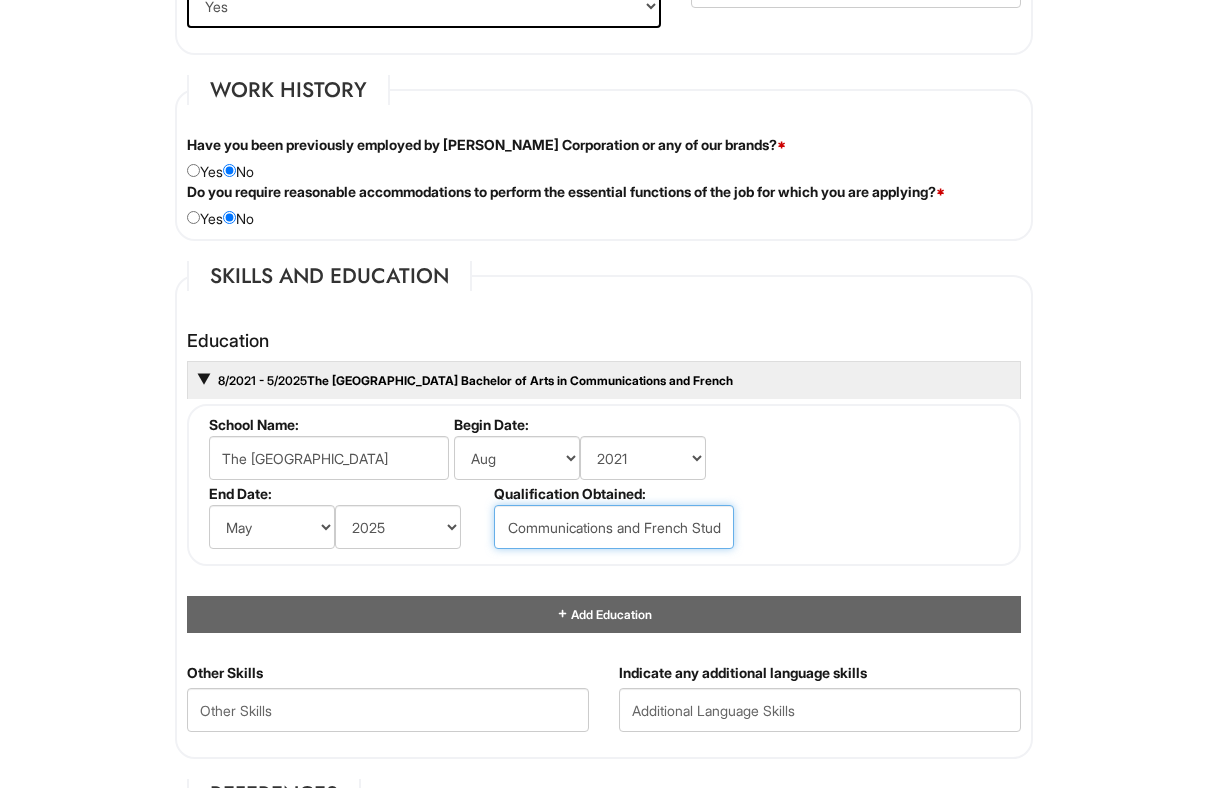 scroll, scrollTop: 0, scrollLeft: 136, axis: horizontal 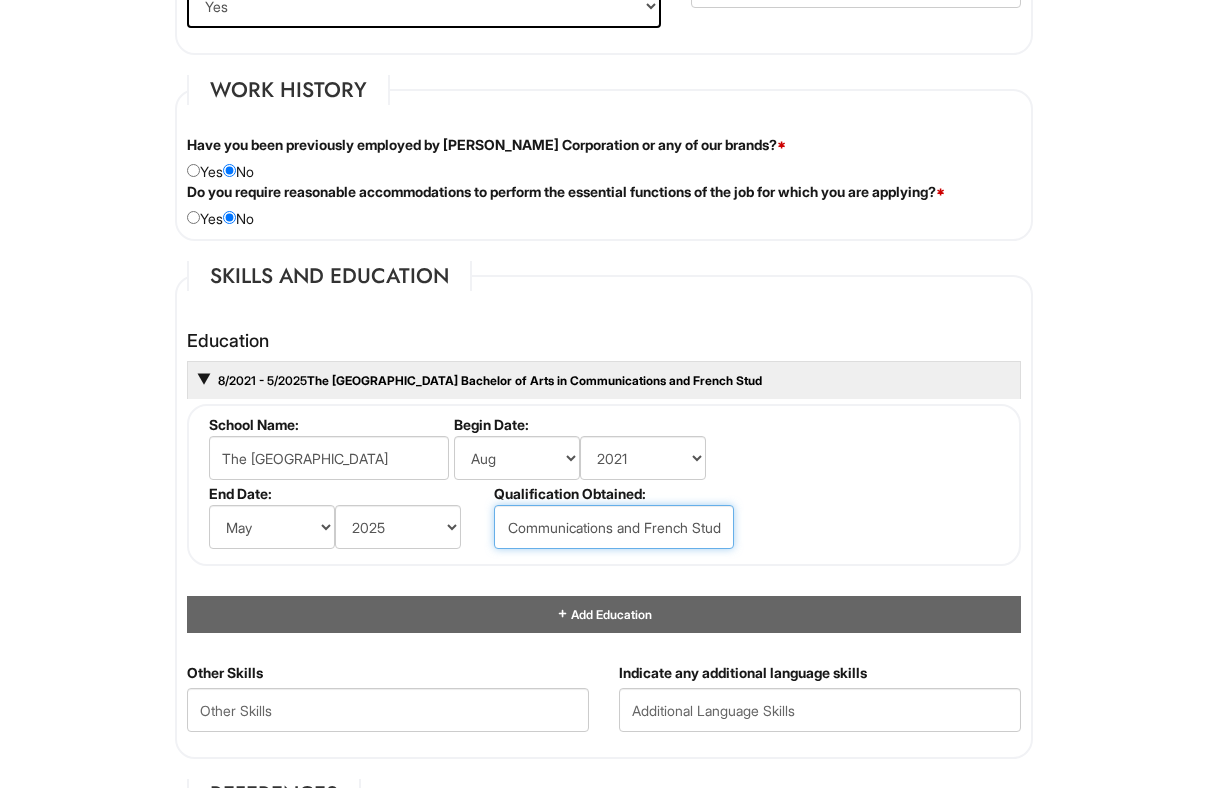 click on "Bachelor of Arts in Communications and French Stud" at bounding box center [614, 527] 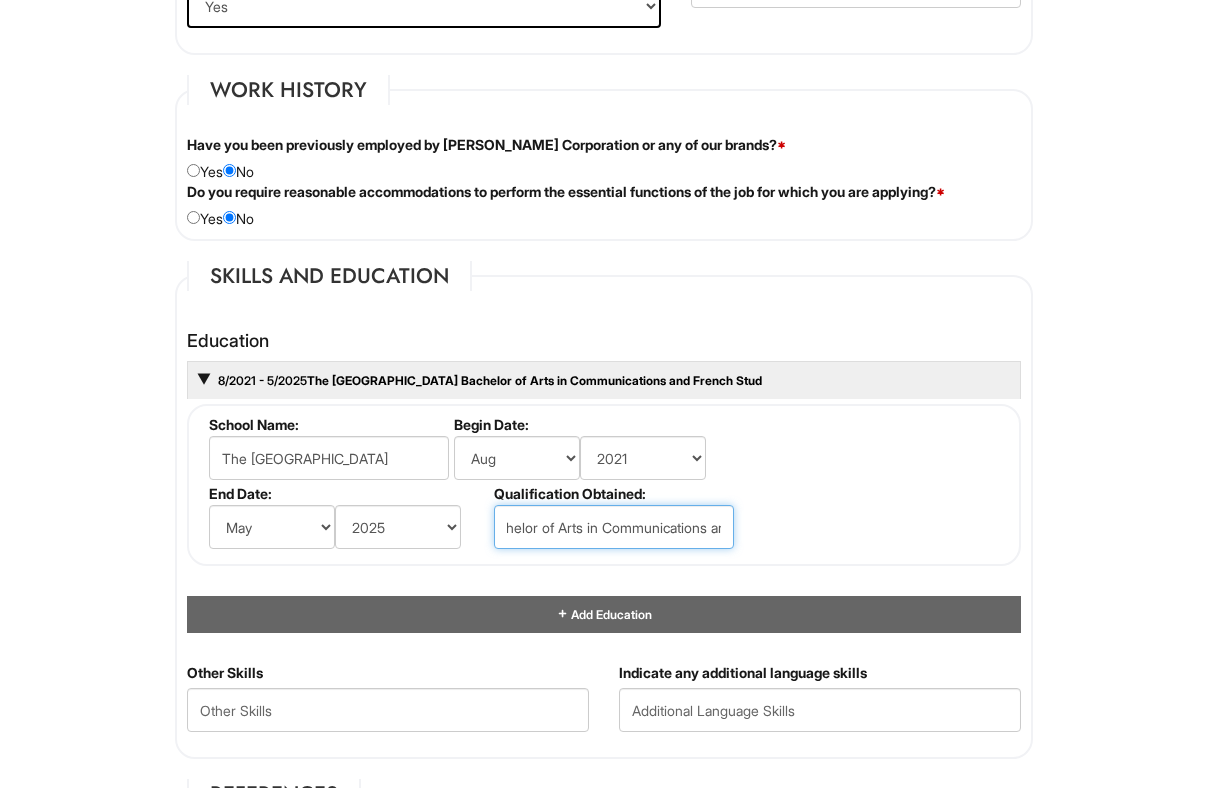 scroll, scrollTop: 0, scrollLeft: 23, axis: horizontal 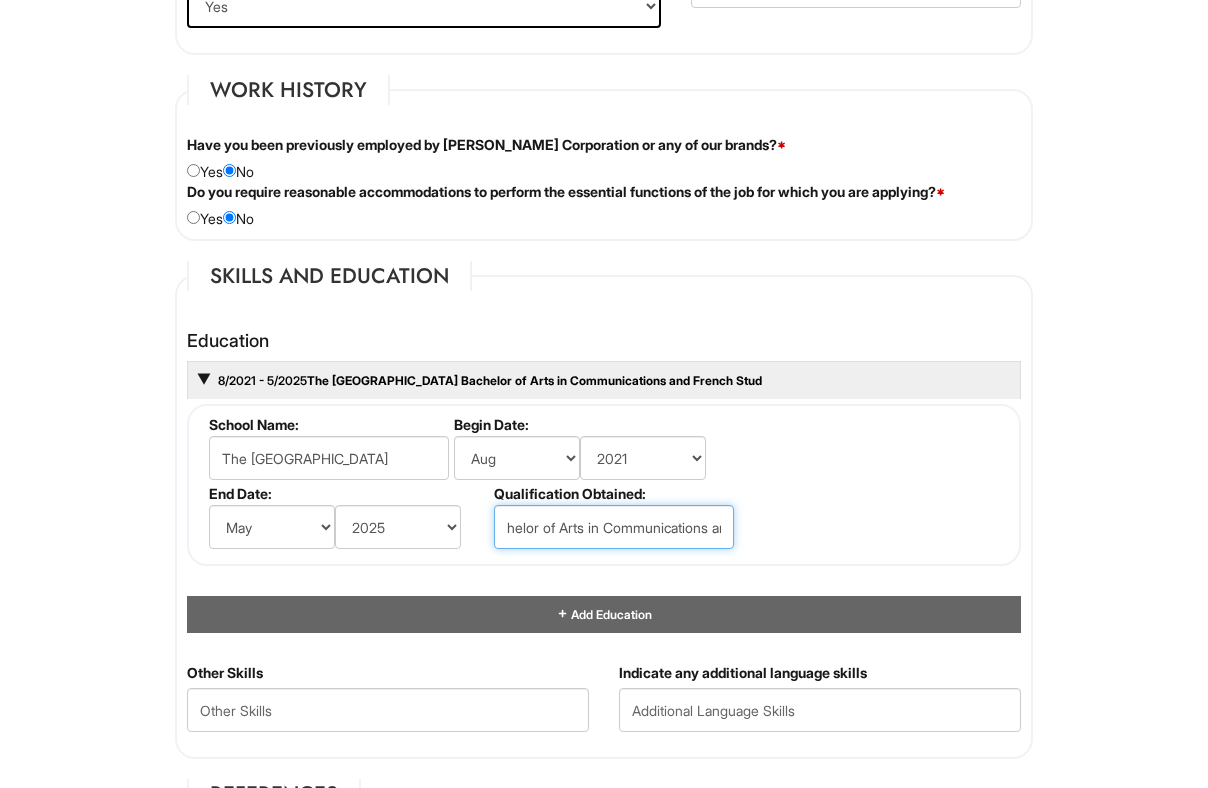 click on "Bachelor of Arts in Communications and French Stud" at bounding box center [614, 527] 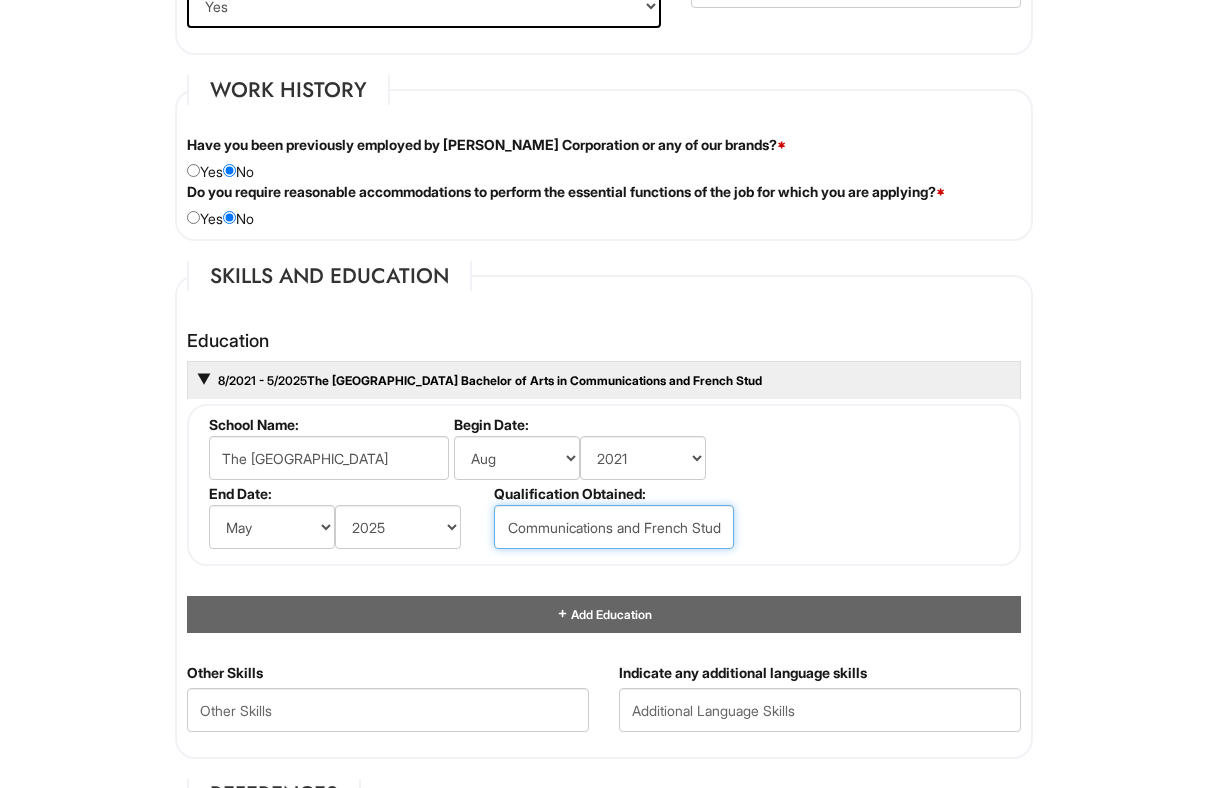 click on "Bachelor of Arts in Communications and French Stud" at bounding box center (614, 527) 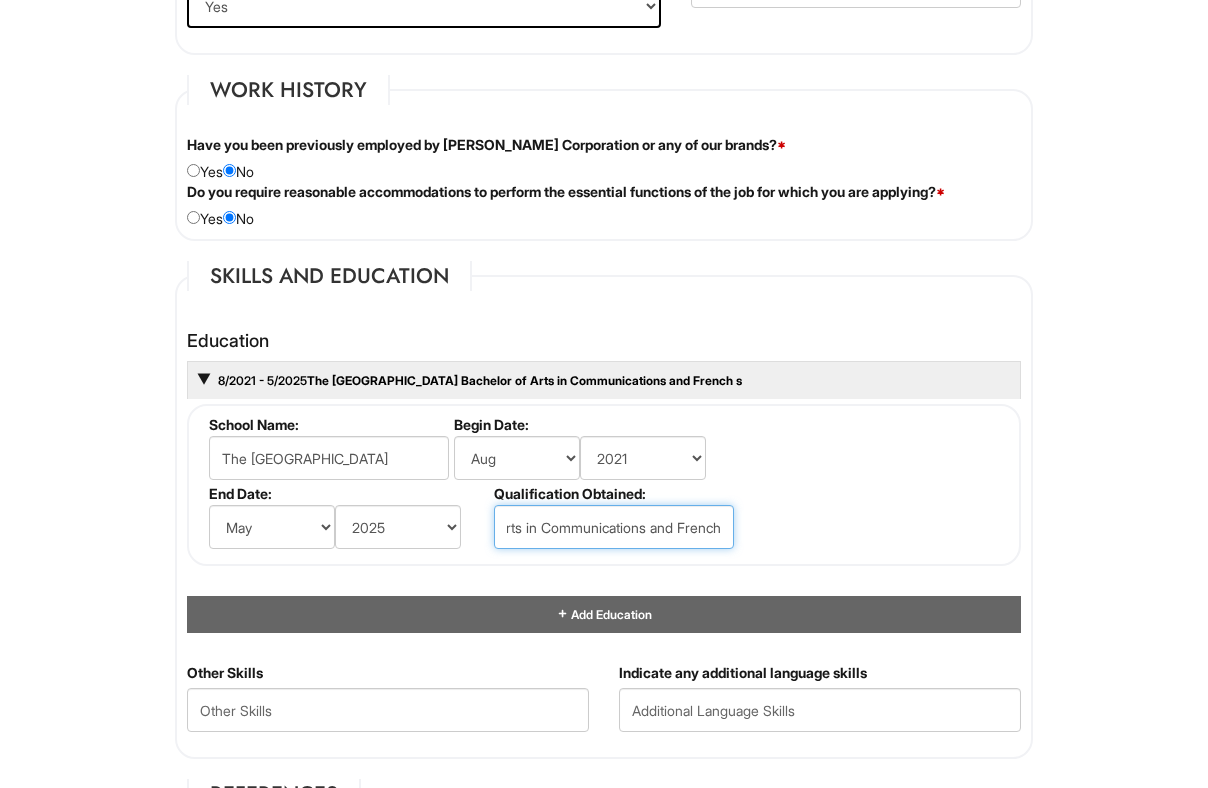 scroll, scrollTop: 0, scrollLeft: 102, axis: horizontal 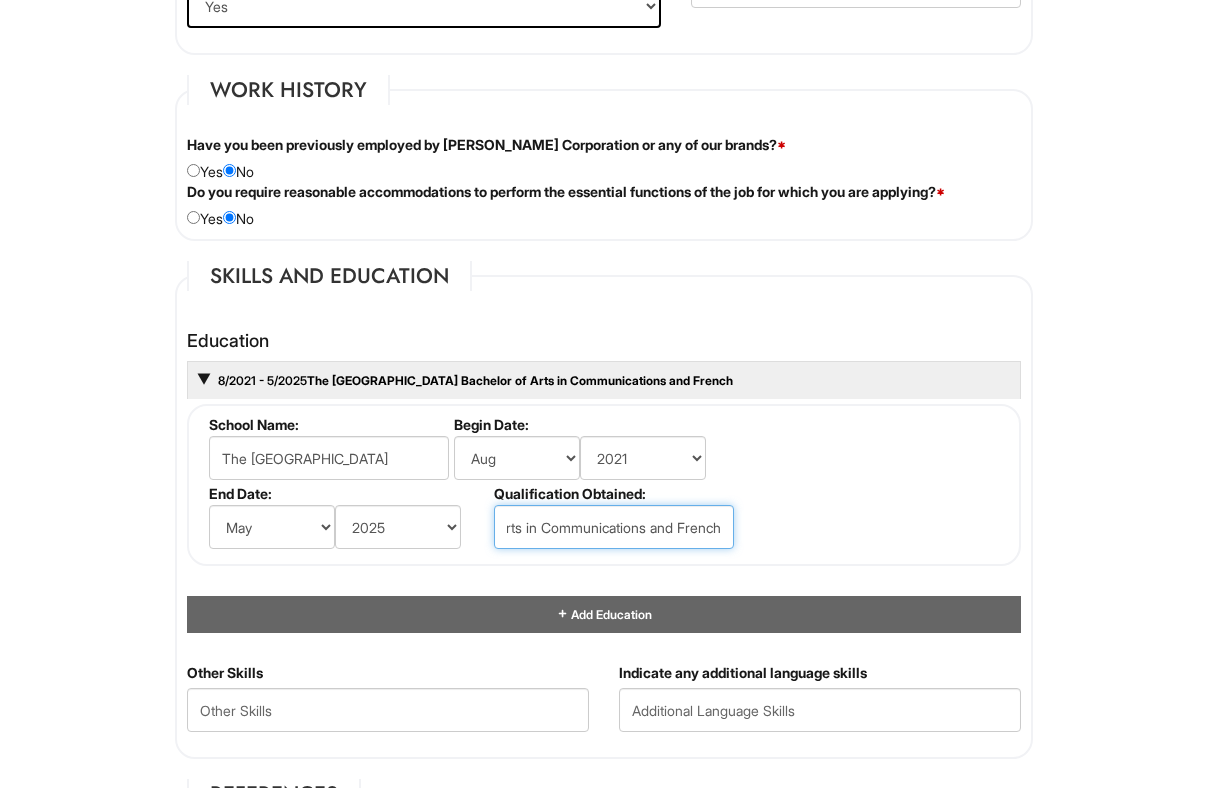 click on "Bachelor of Arts in Communications and French" at bounding box center [614, 527] 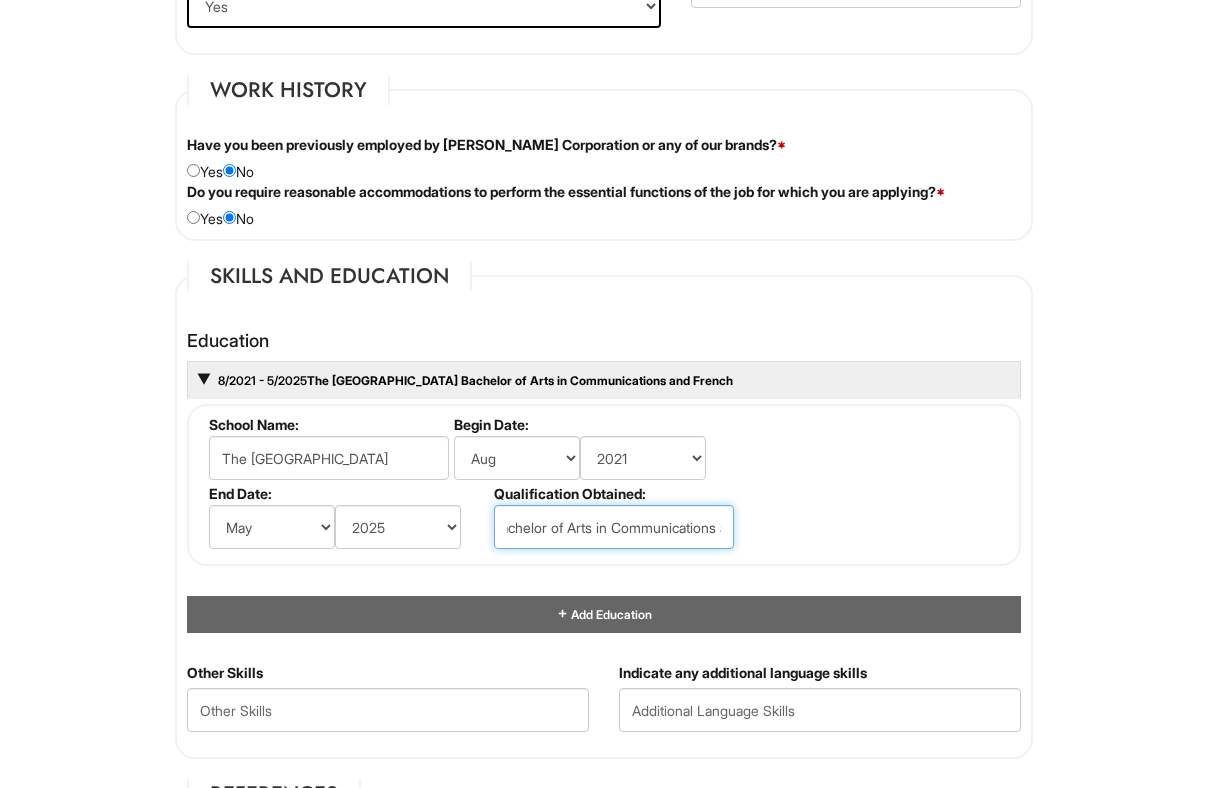scroll, scrollTop: 0, scrollLeft: 11, axis: horizontal 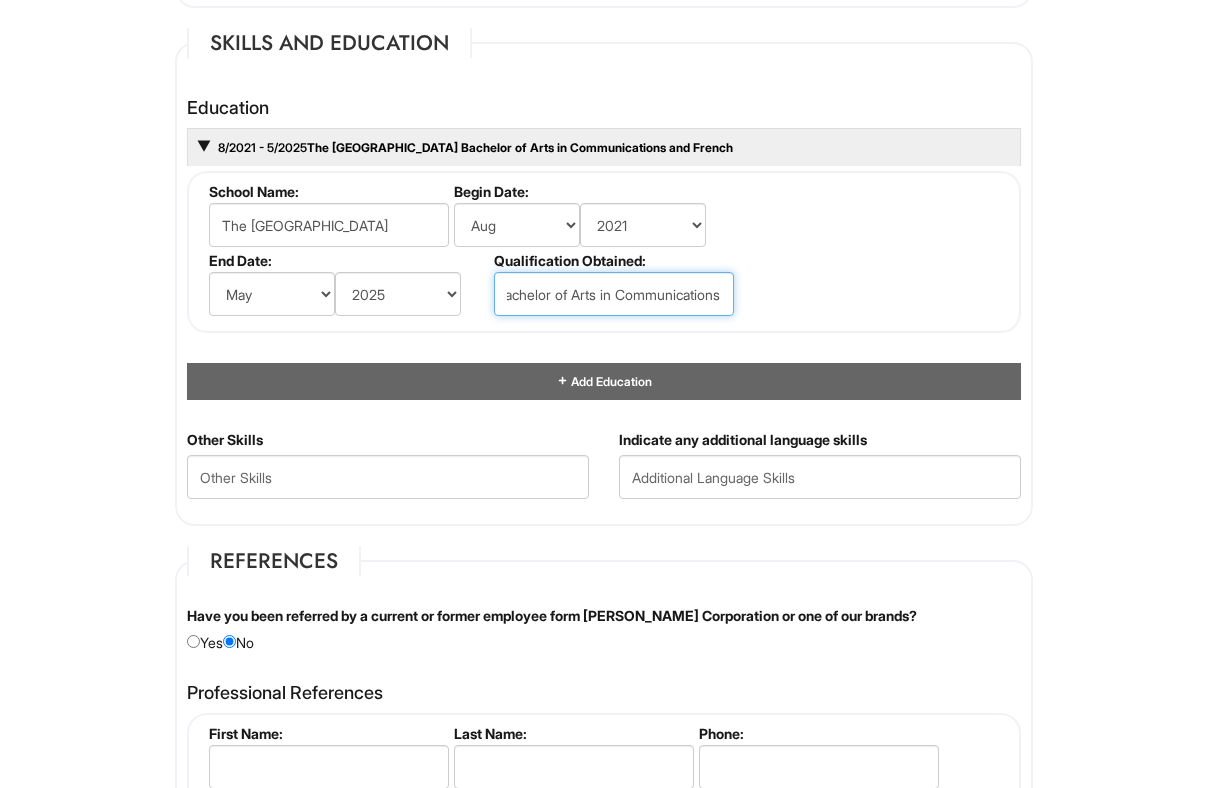 type on "Bachelor of Arts in Communications and French" 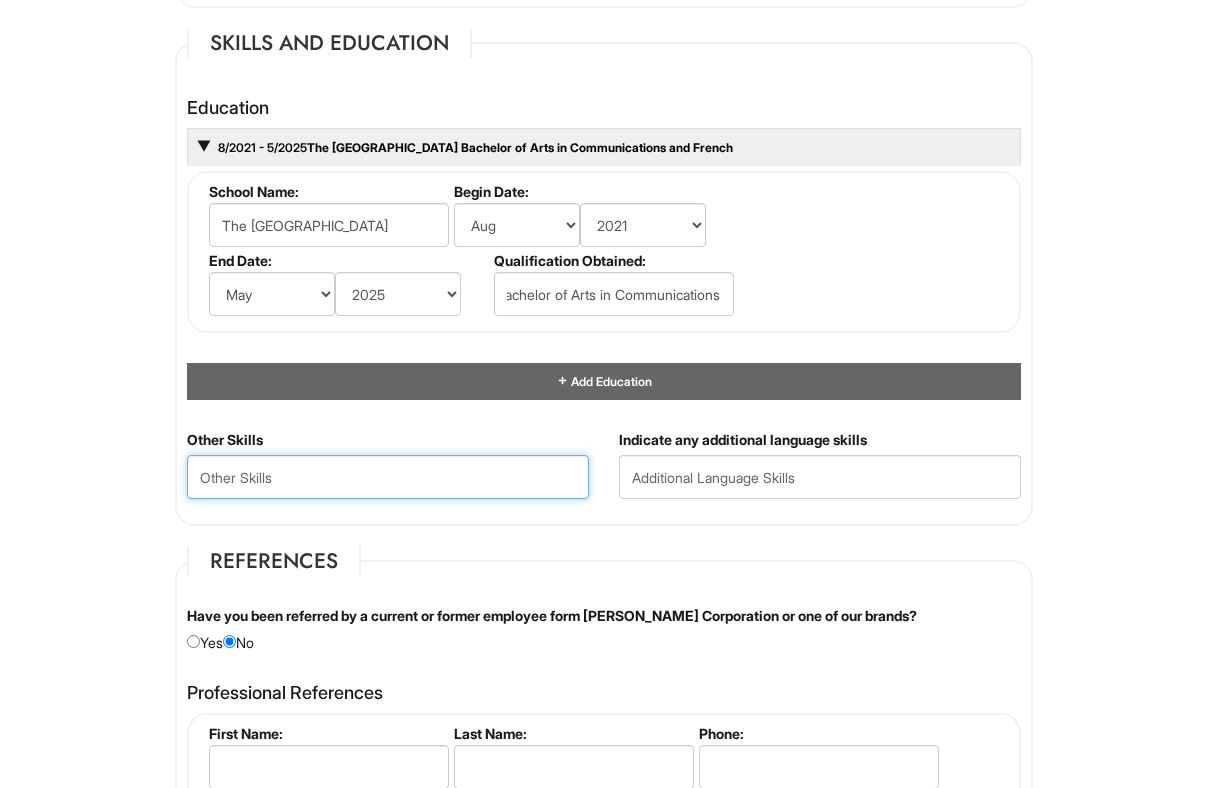 click at bounding box center (388, 477) 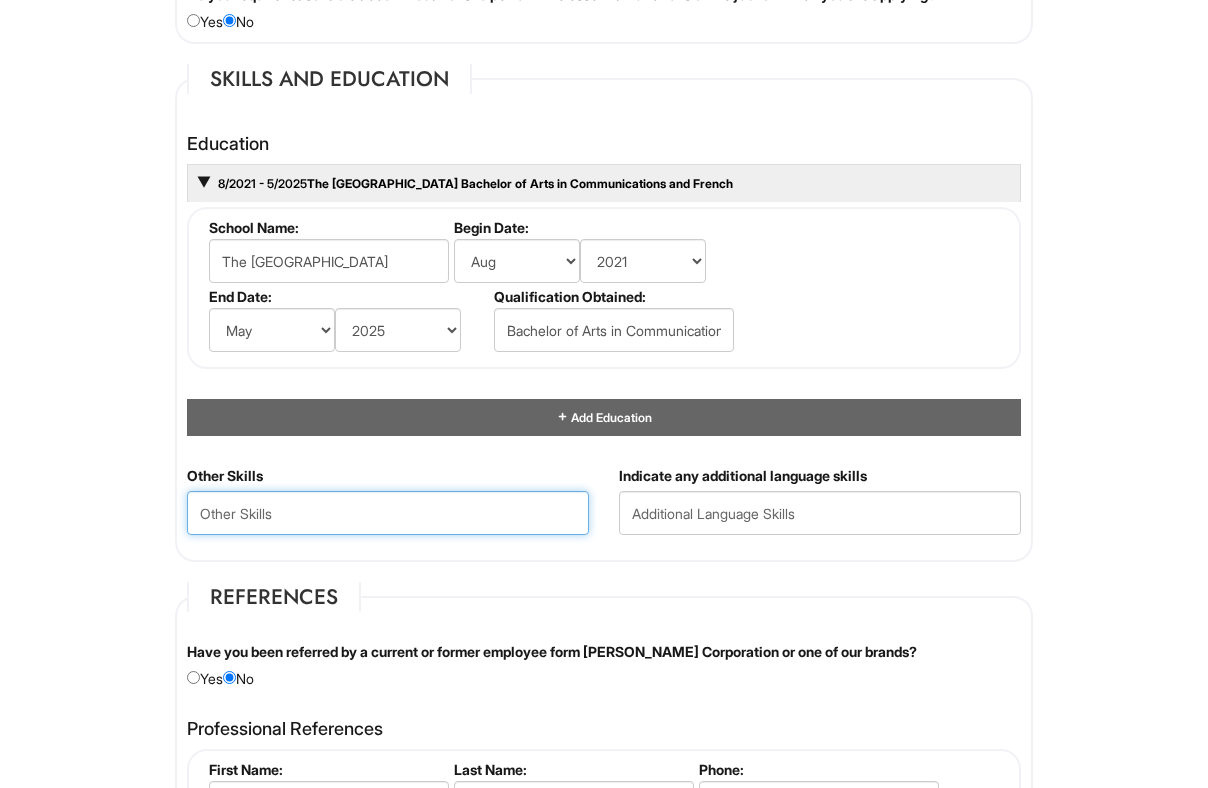 scroll, scrollTop: 1802, scrollLeft: 0, axis: vertical 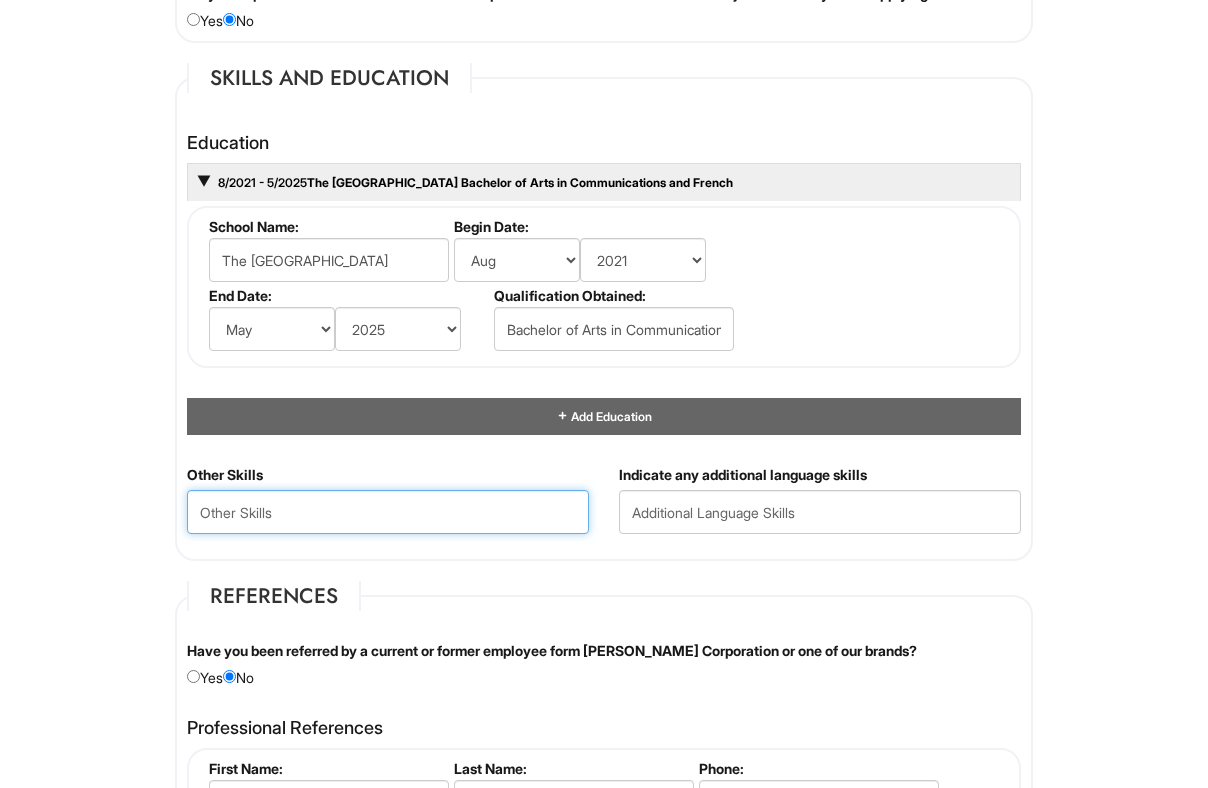 paste on "French (working proficiency), Internal Communications, Social Media Marketing, Customer Service, Inventory Management, Content Writing, Copywriting" 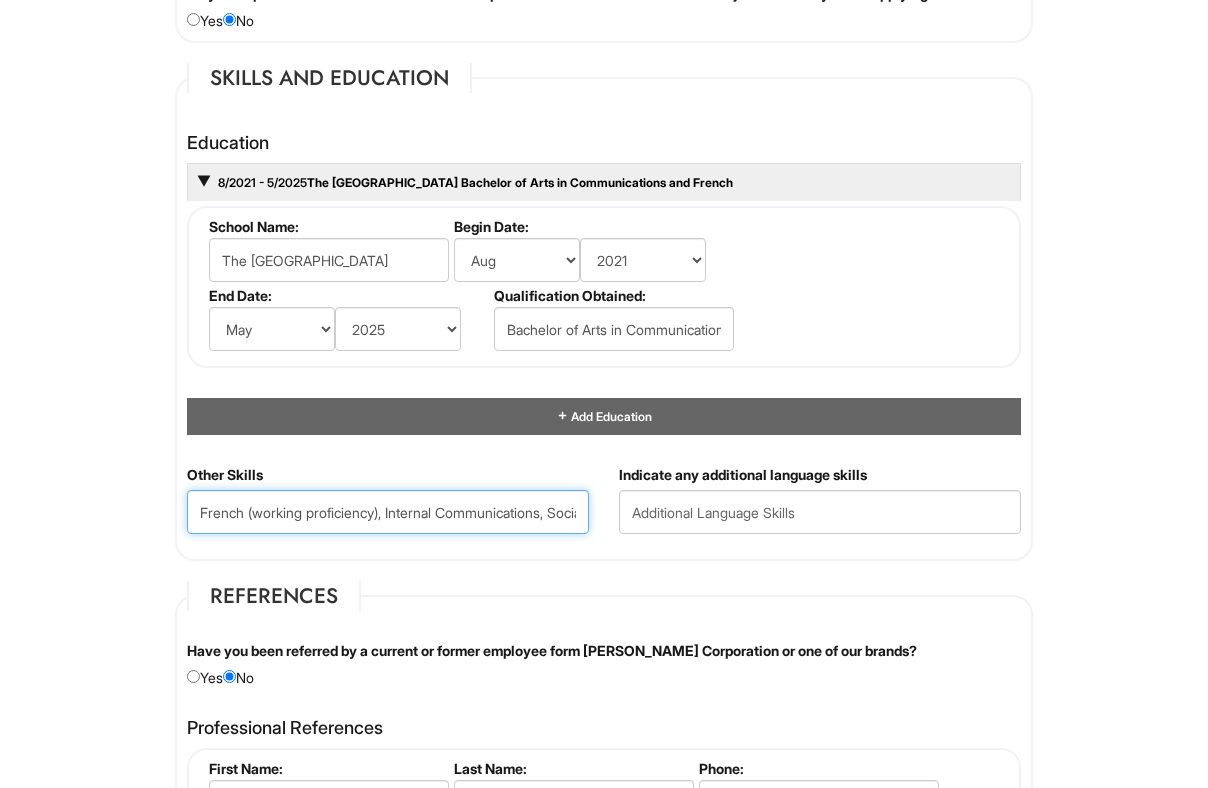scroll, scrollTop: 0, scrollLeft: 636, axis: horizontal 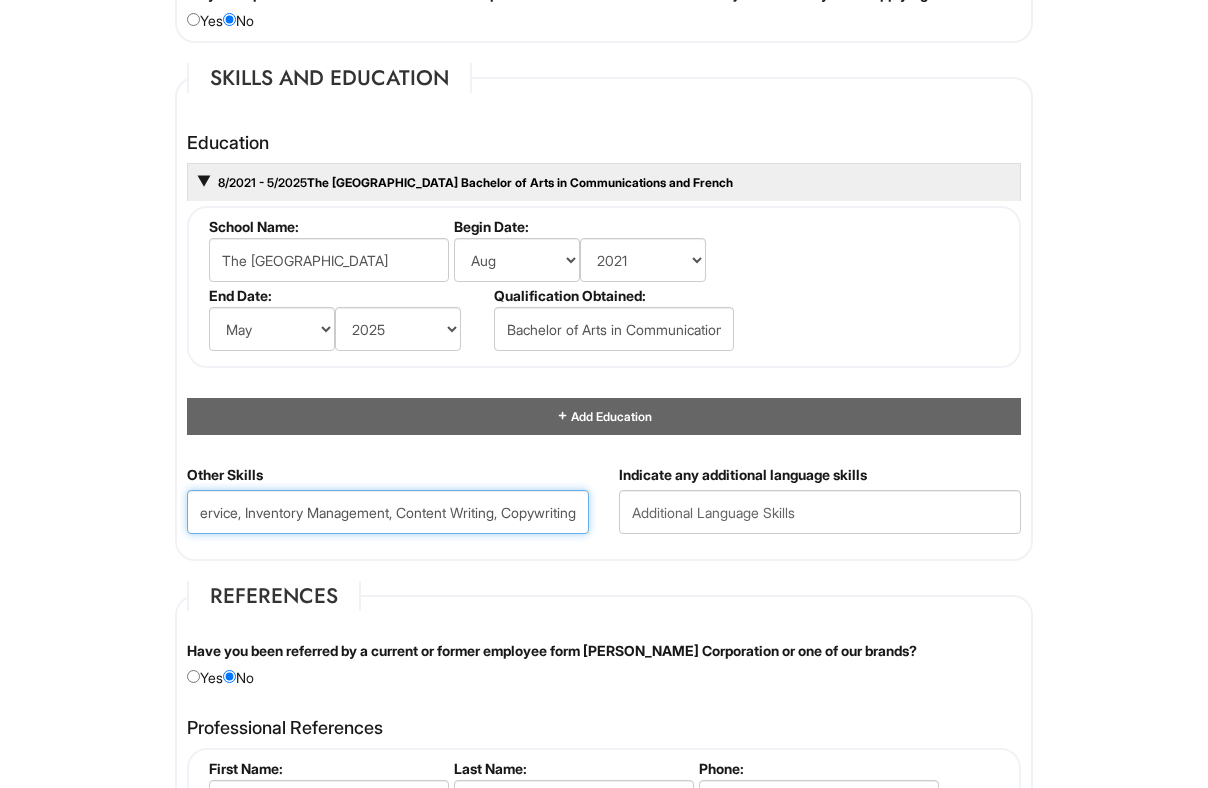 click on "French (working proficiency), Internal Communications, Social Media Marketing, Customer Service, Inventory Management, Content Writing, Copywriting" at bounding box center [388, 512] 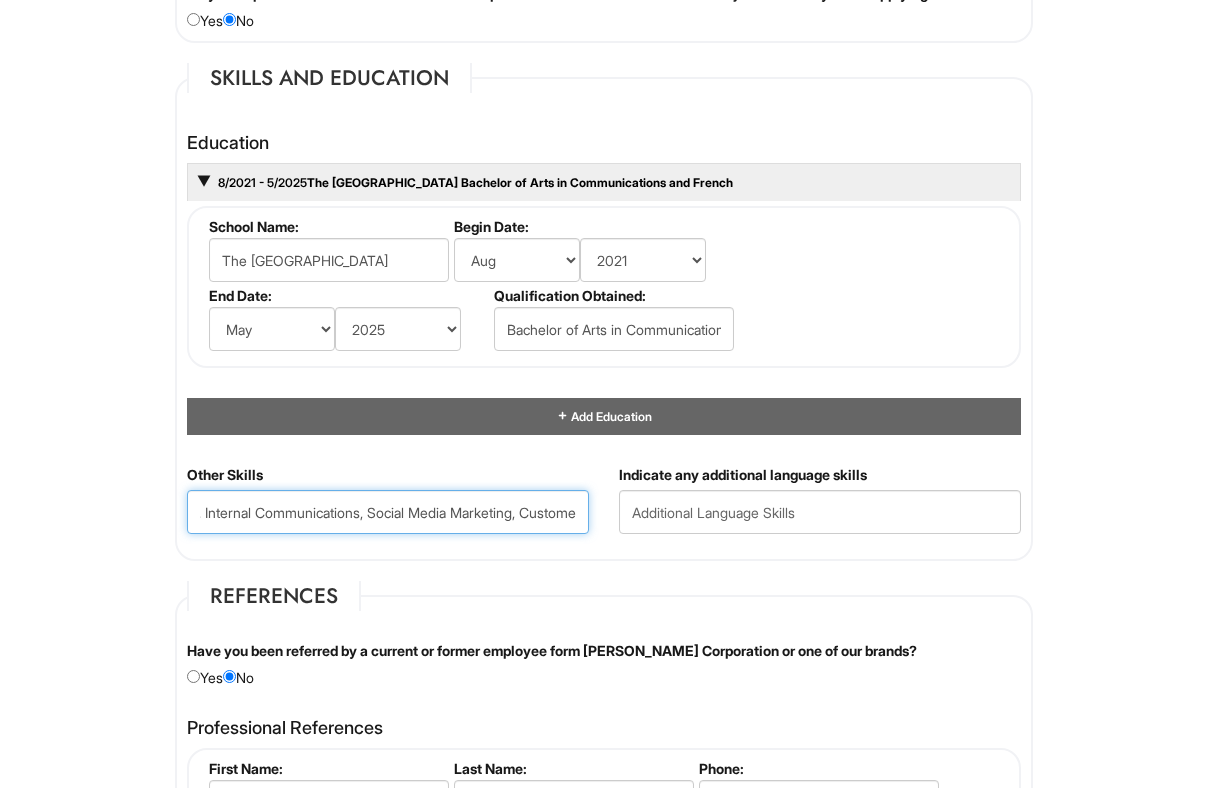 scroll, scrollTop: 0, scrollLeft: 174, axis: horizontal 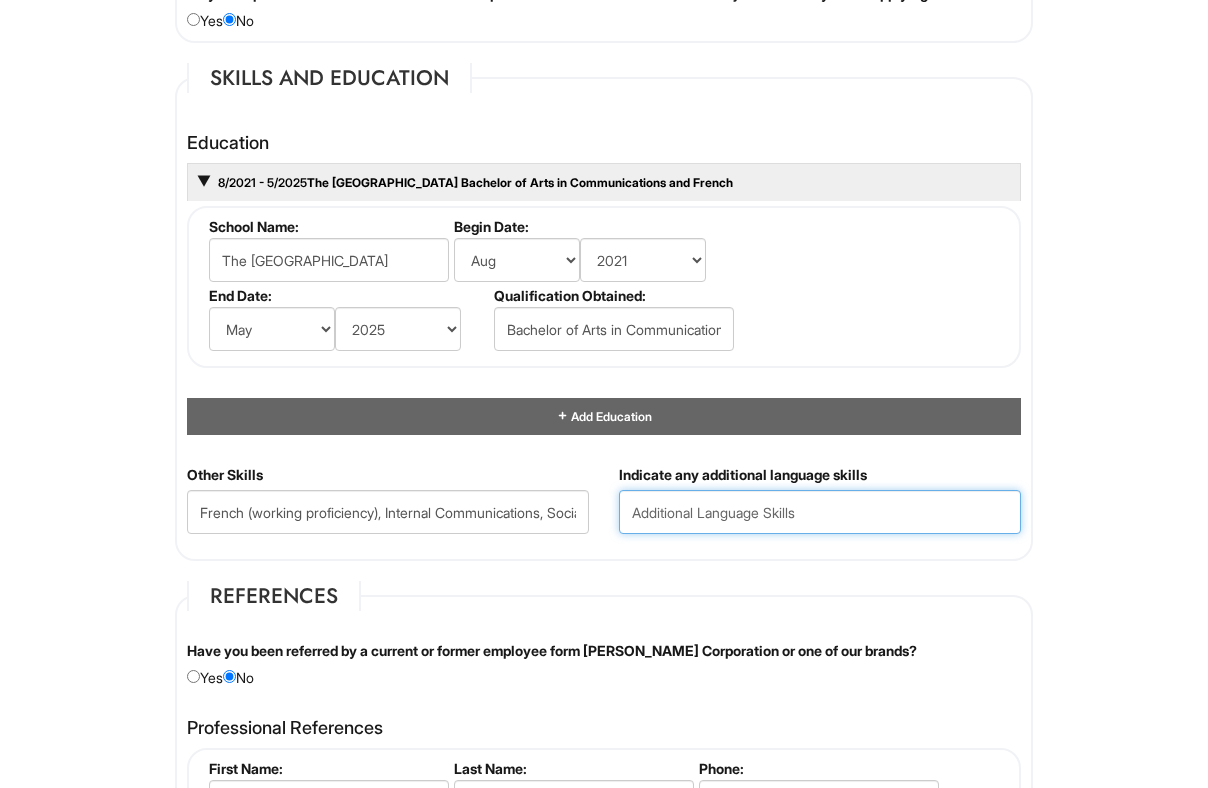 click at bounding box center (820, 512) 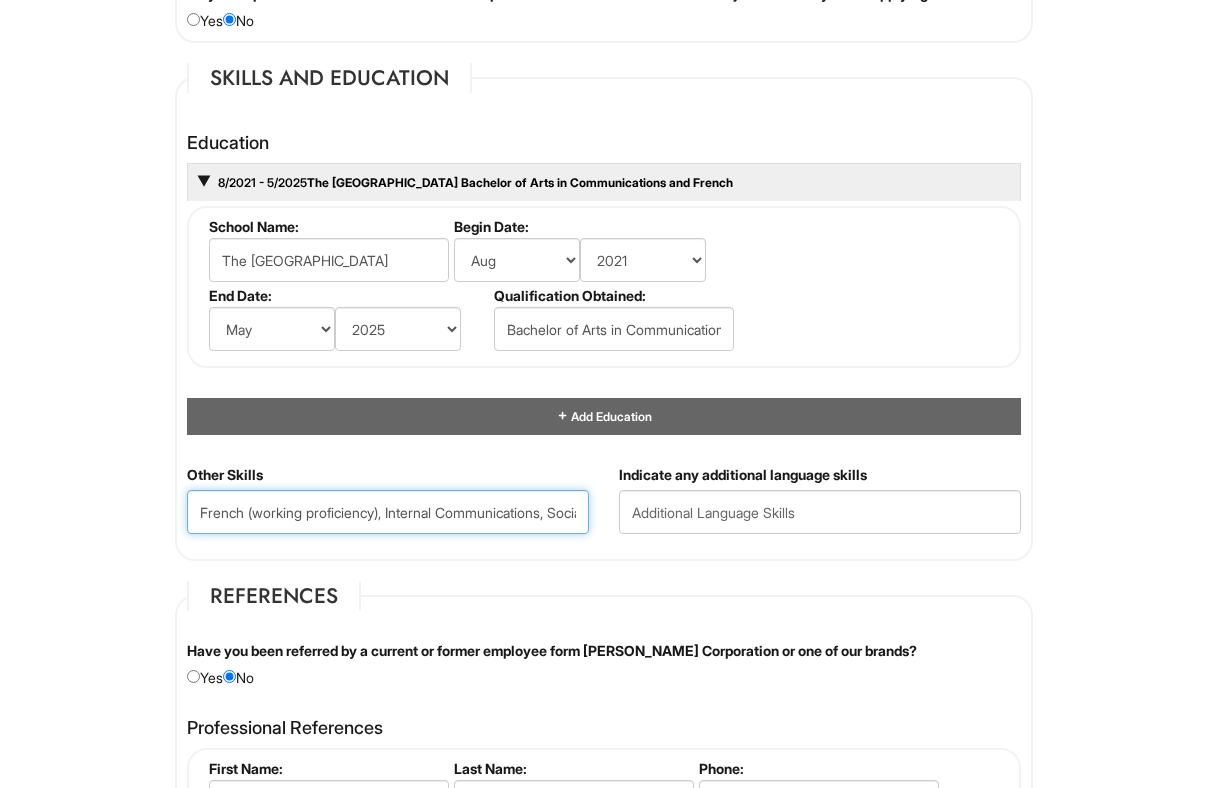 drag, startPoint x: 400, startPoint y: 513, endPoint x: 150, endPoint y: 513, distance: 250 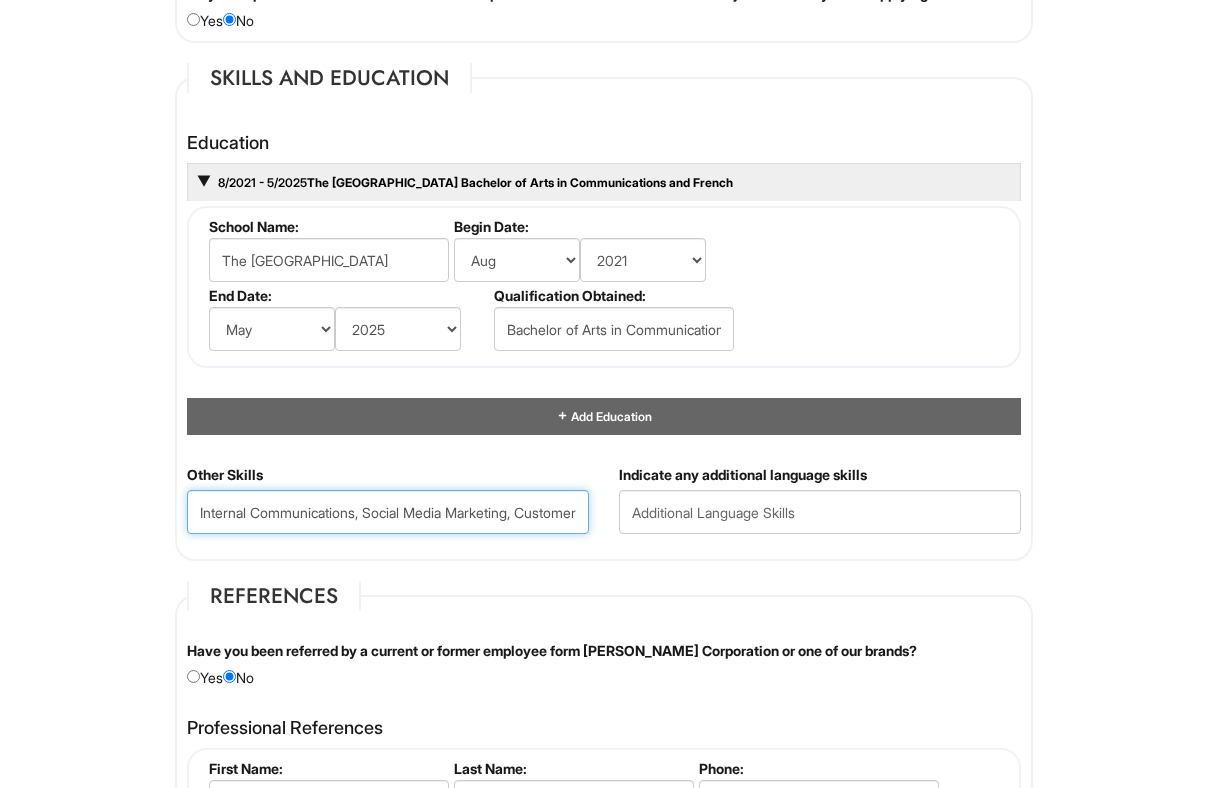 type on "Internal Communications, Social Media Marketing, Customer Service, Inventory Management, Content Writing, Copywriting" 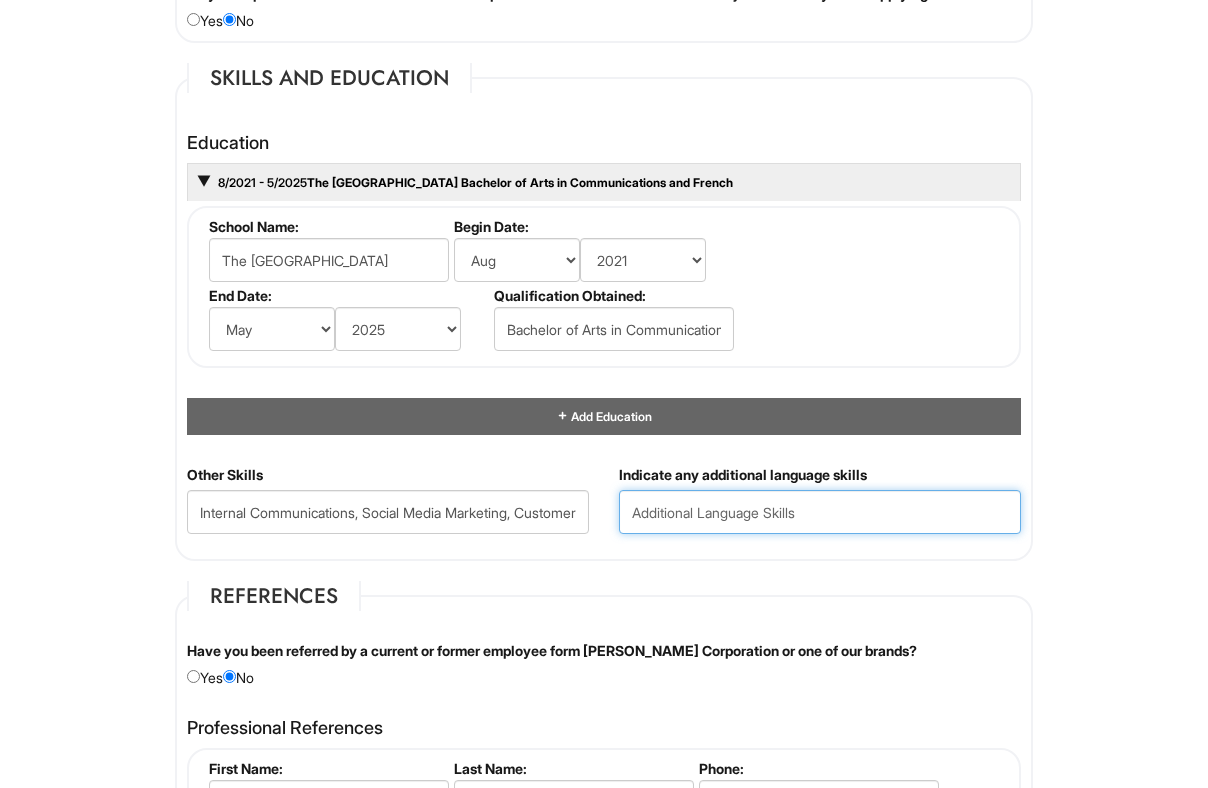 click at bounding box center [820, 512] 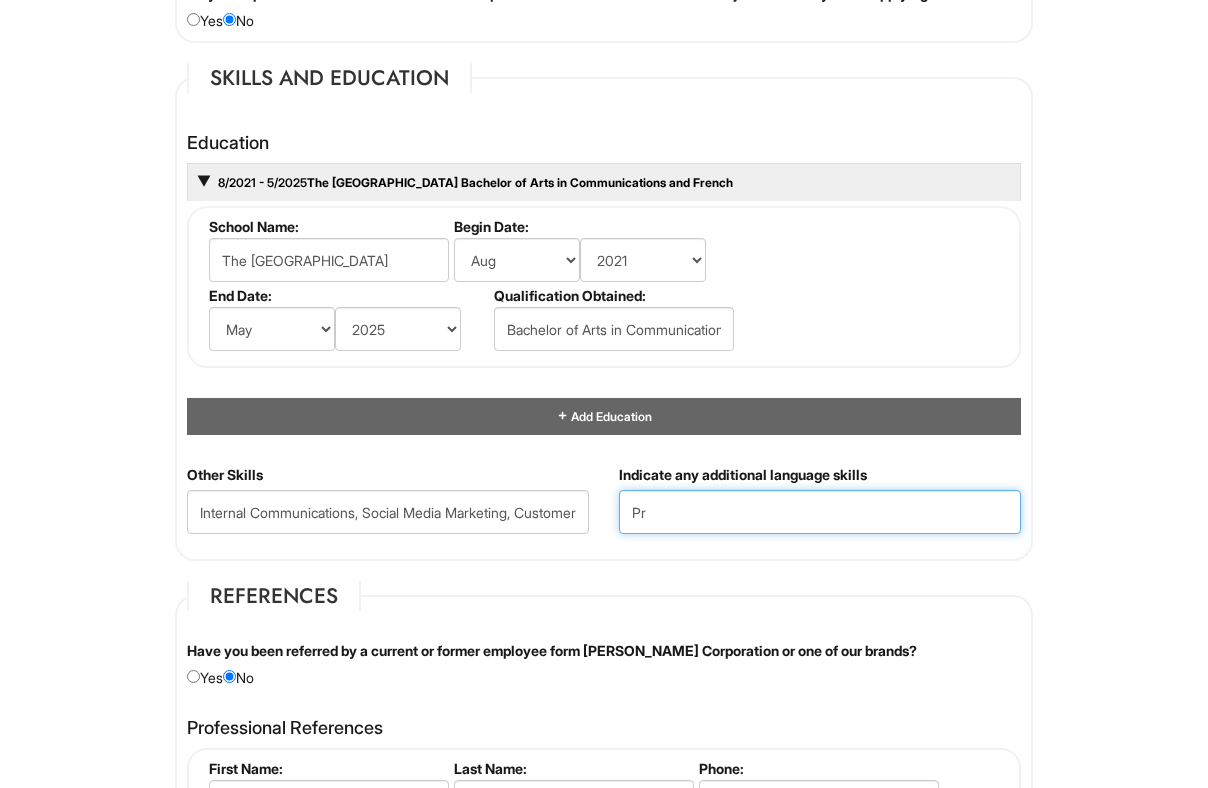 type on "P" 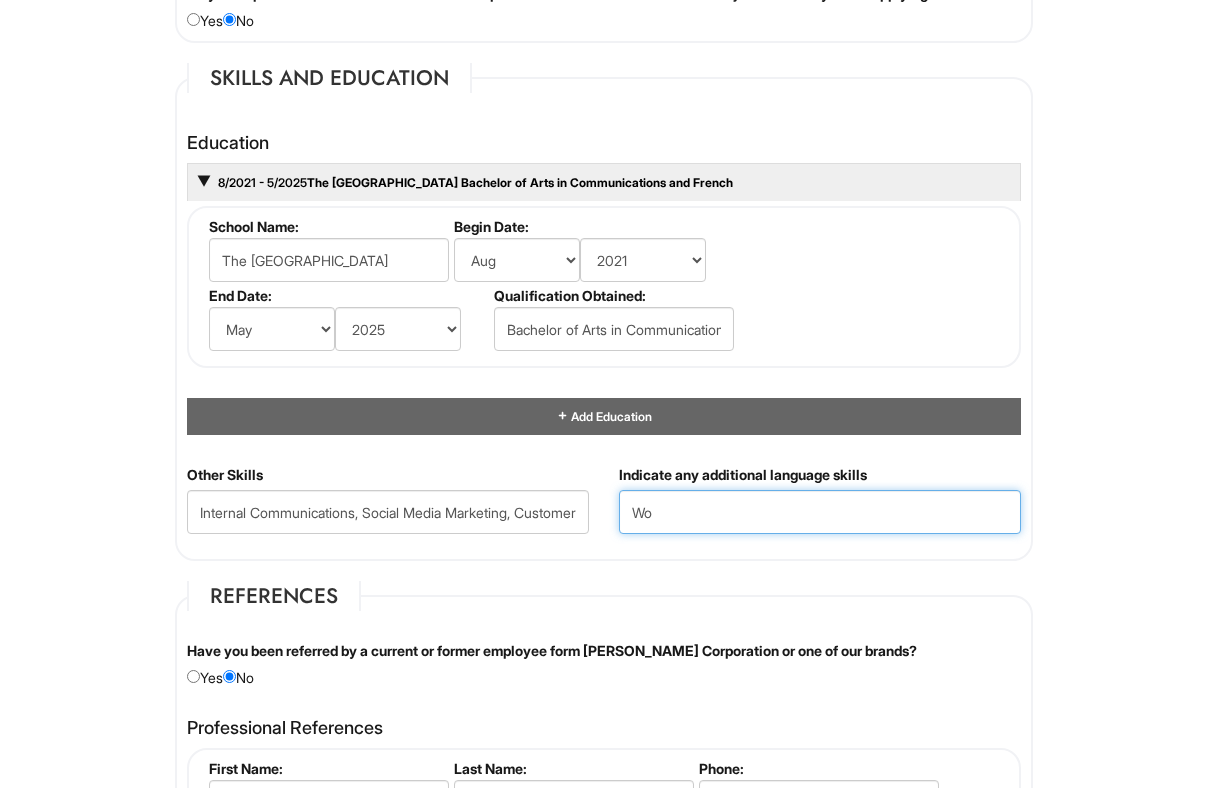 type on "W" 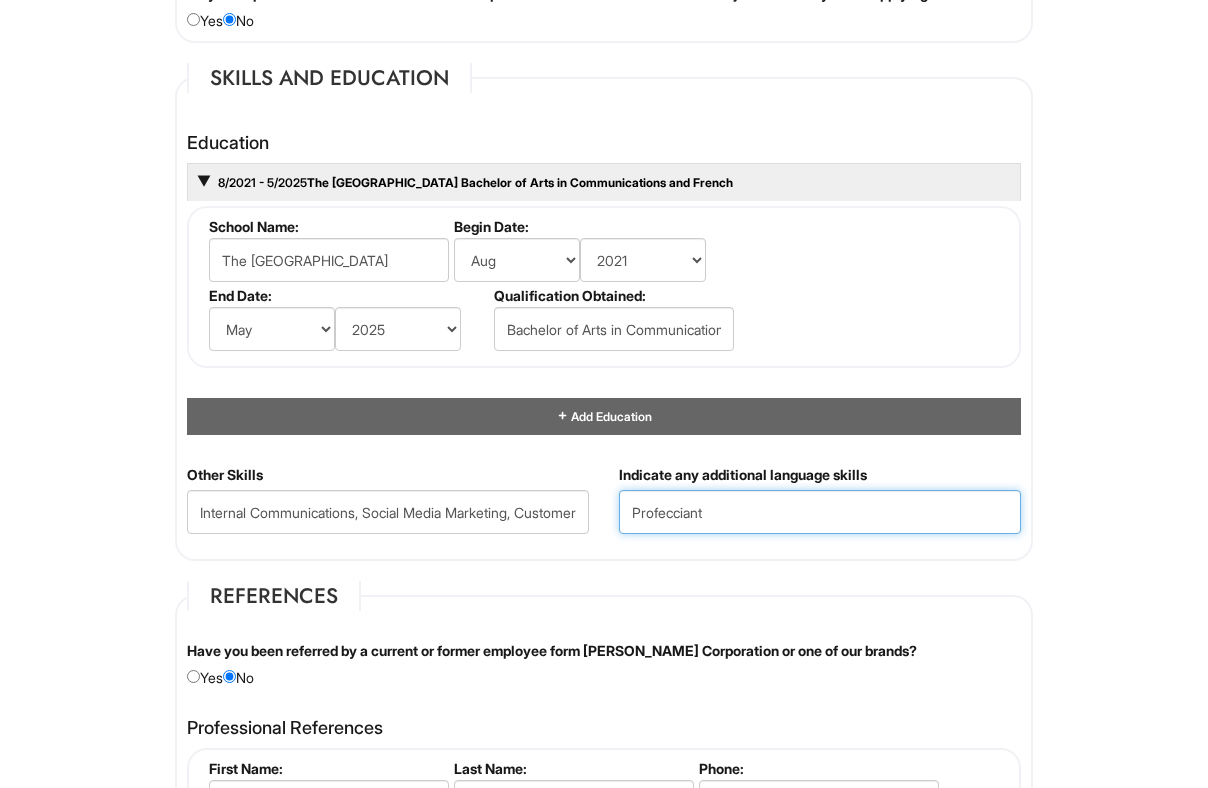 type on "Profecciant" 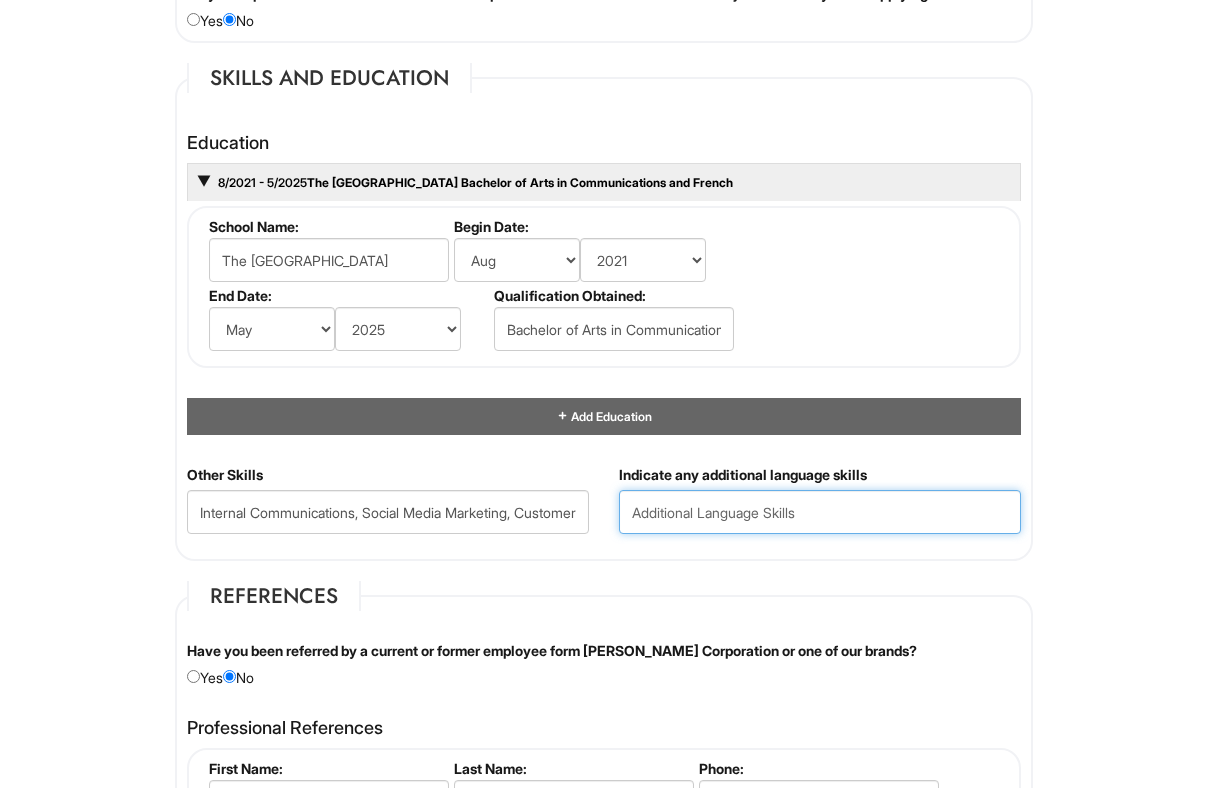 paste on "proficient" 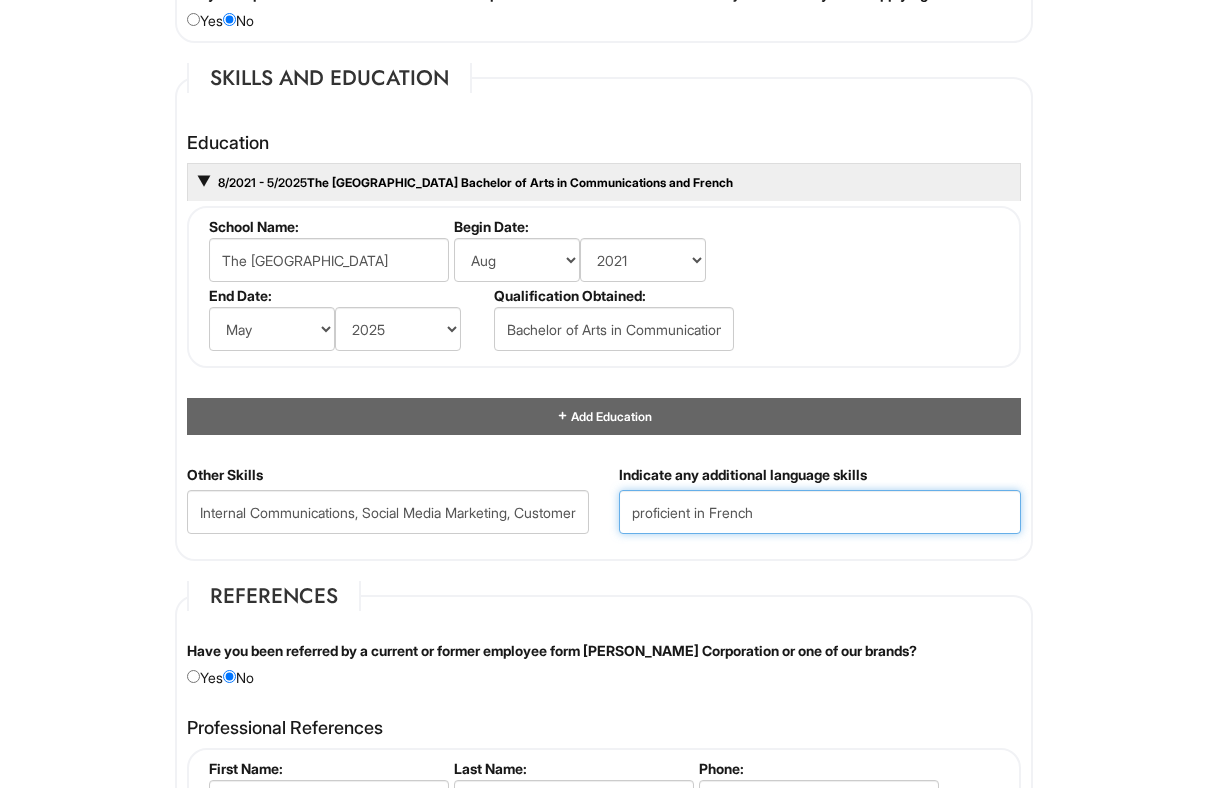click on "proficient in French" at bounding box center [820, 512] 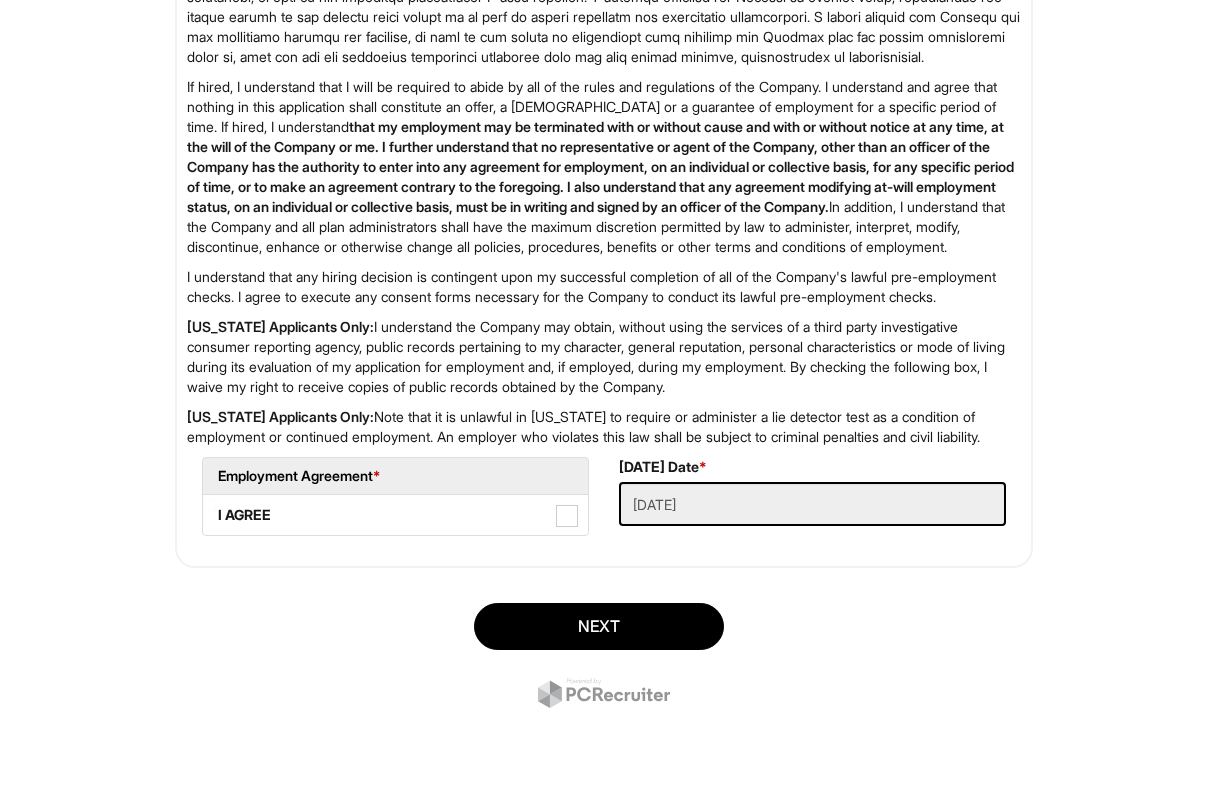 scroll, scrollTop: 3198, scrollLeft: 0, axis: vertical 